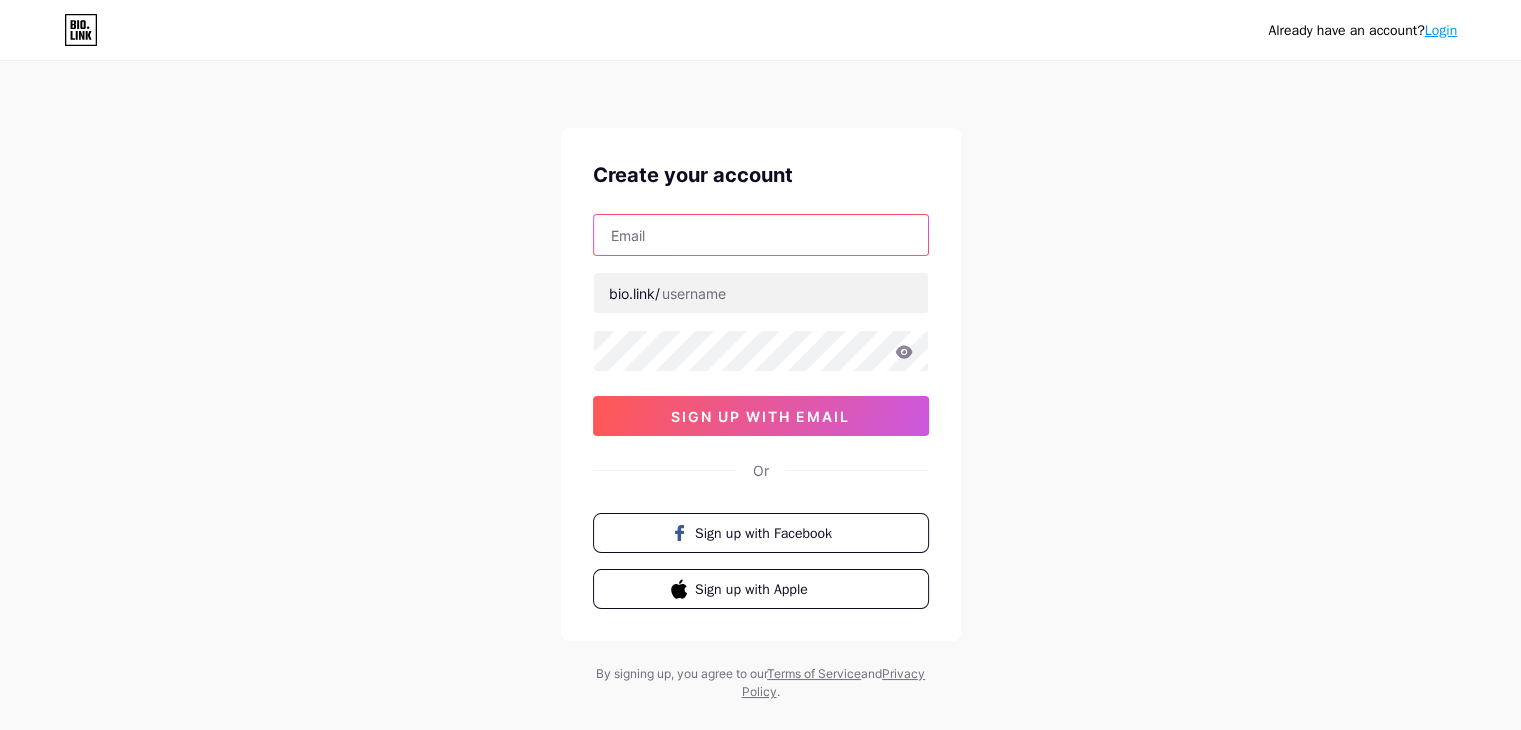 click at bounding box center (761, 235) 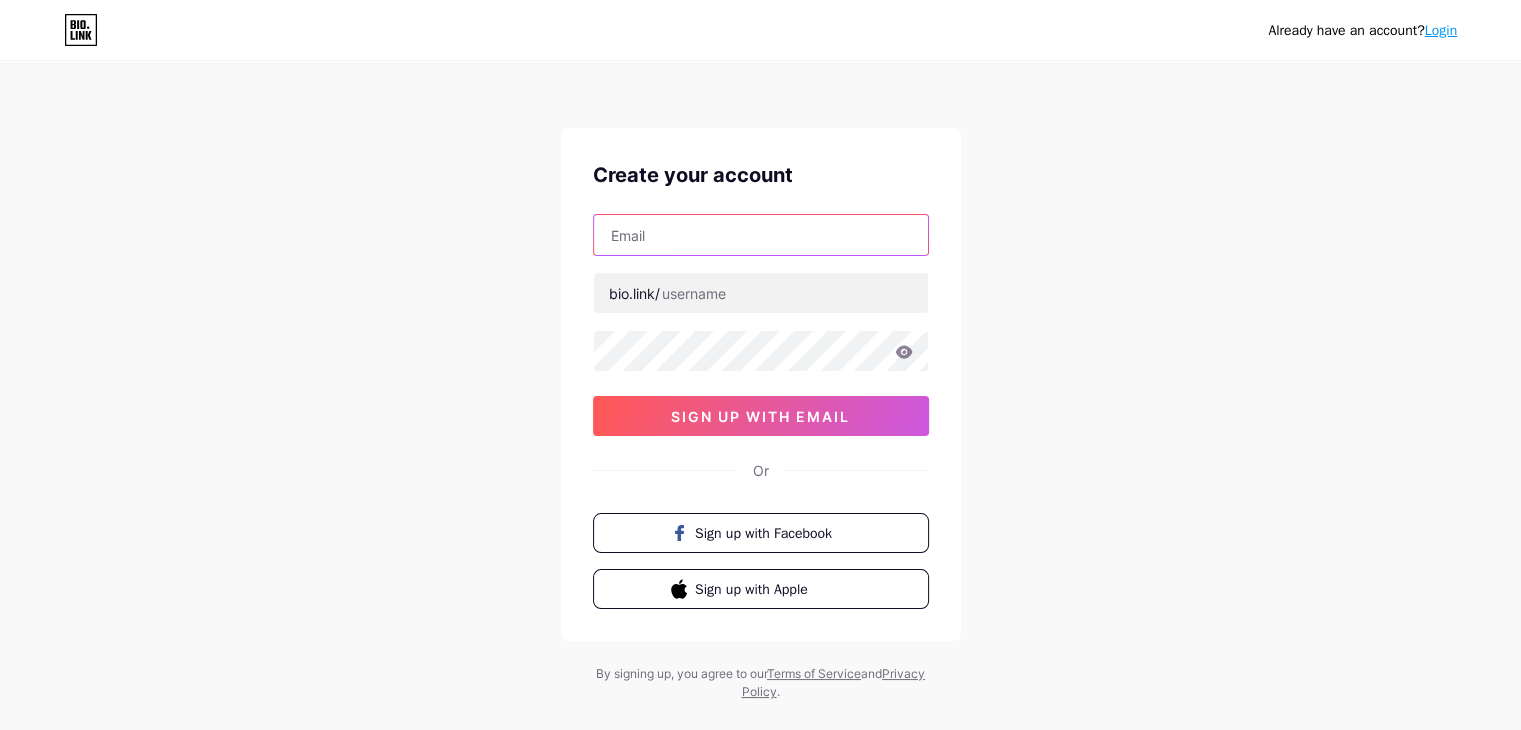 type on "[EMAIL]" 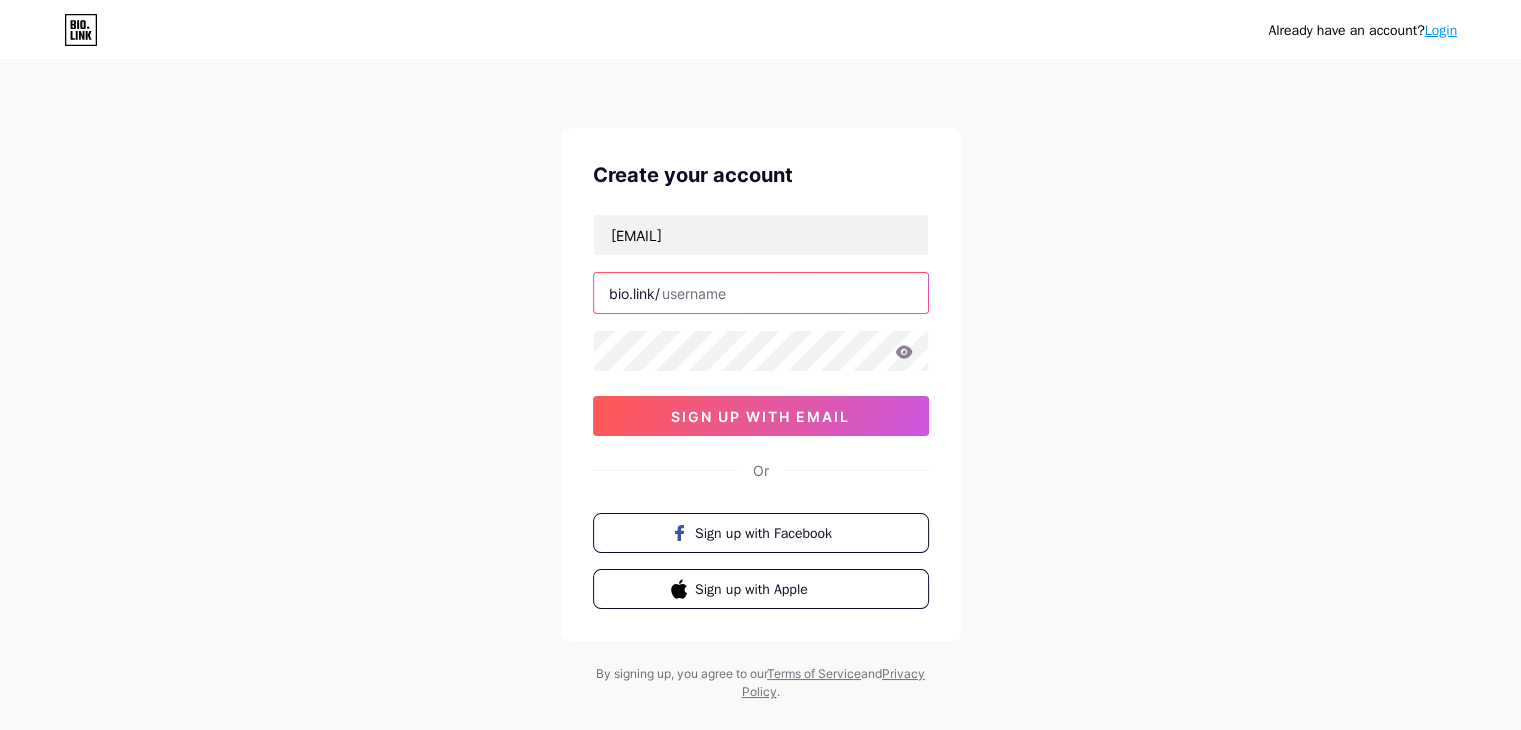 click at bounding box center (761, 293) 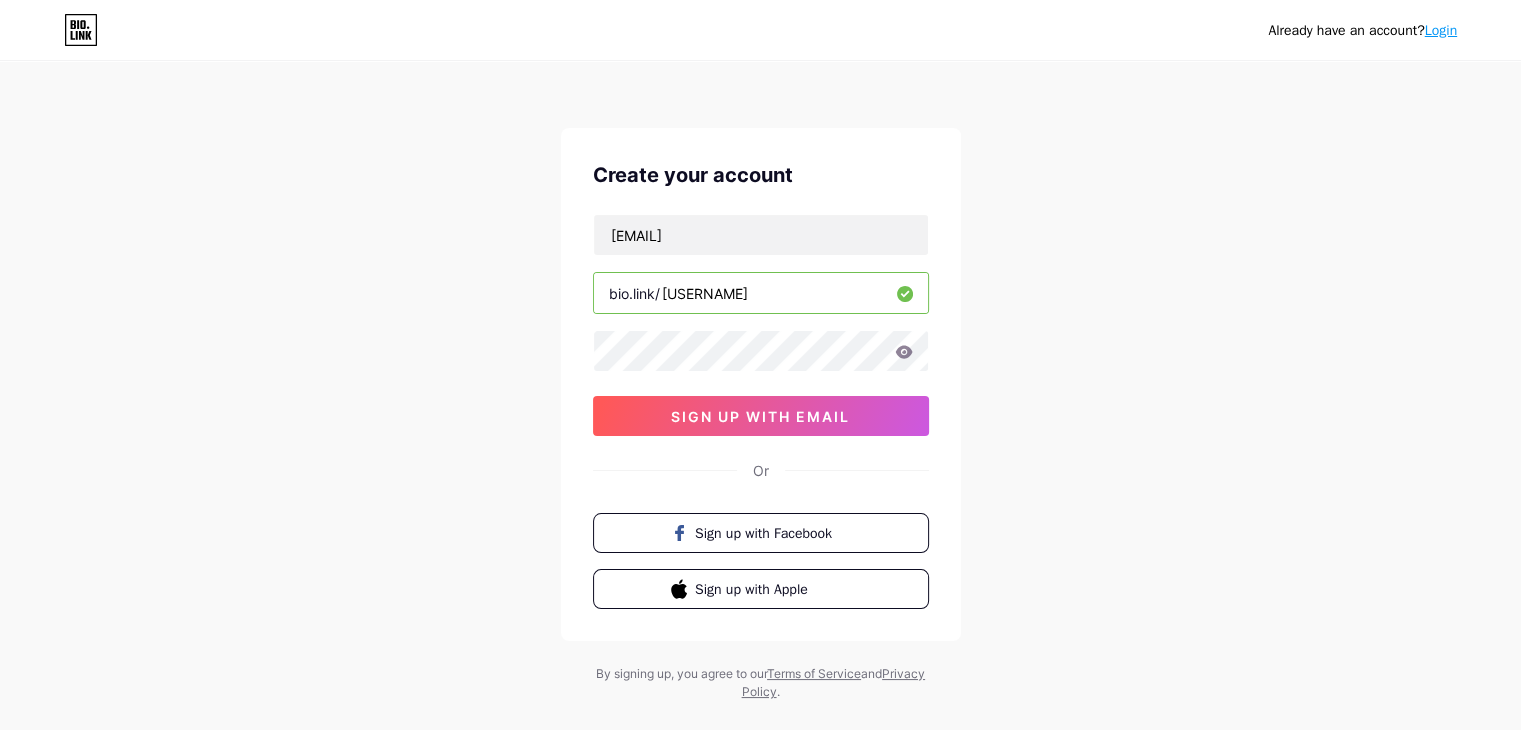 type on "[USERNAME]" 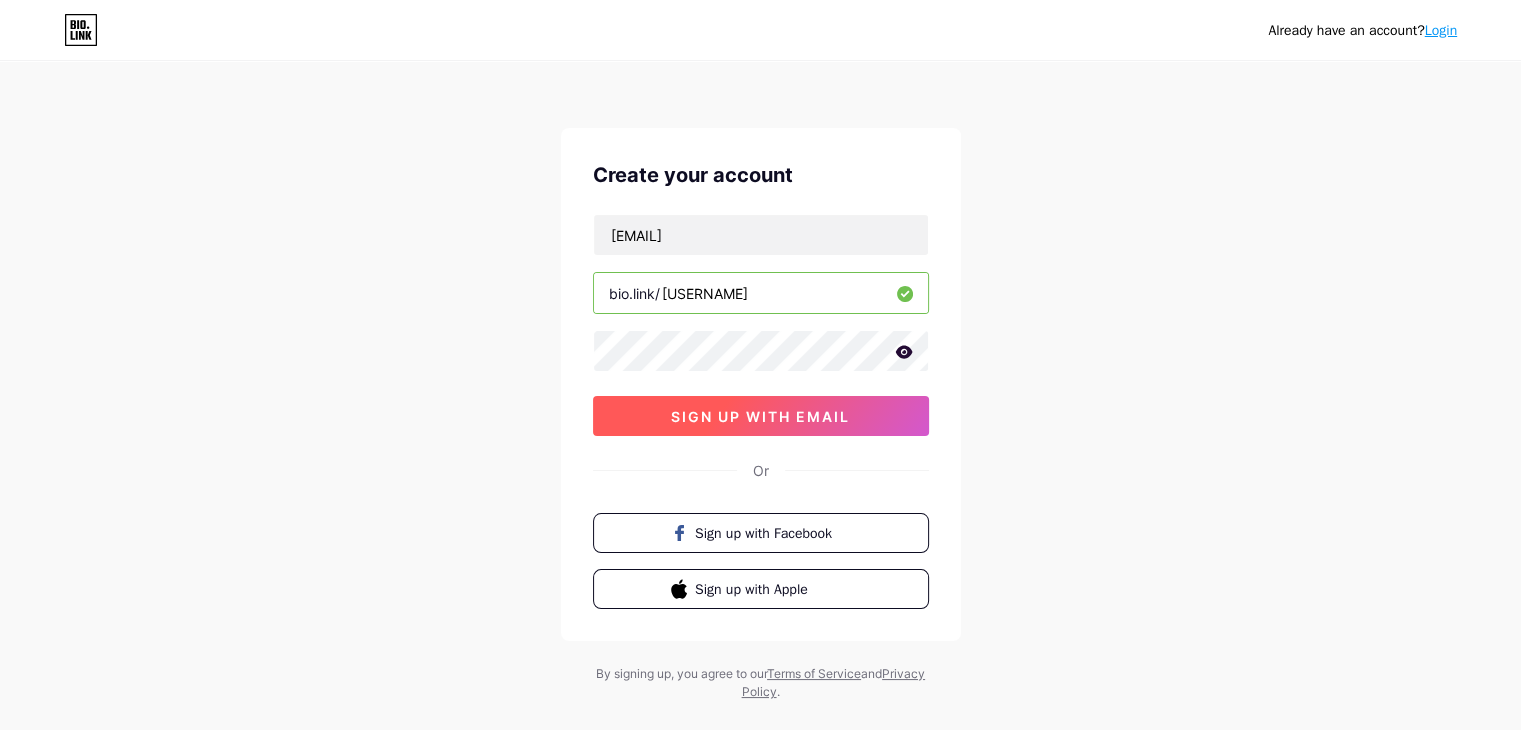 click on "sign up with email" at bounding box center [761, 416] 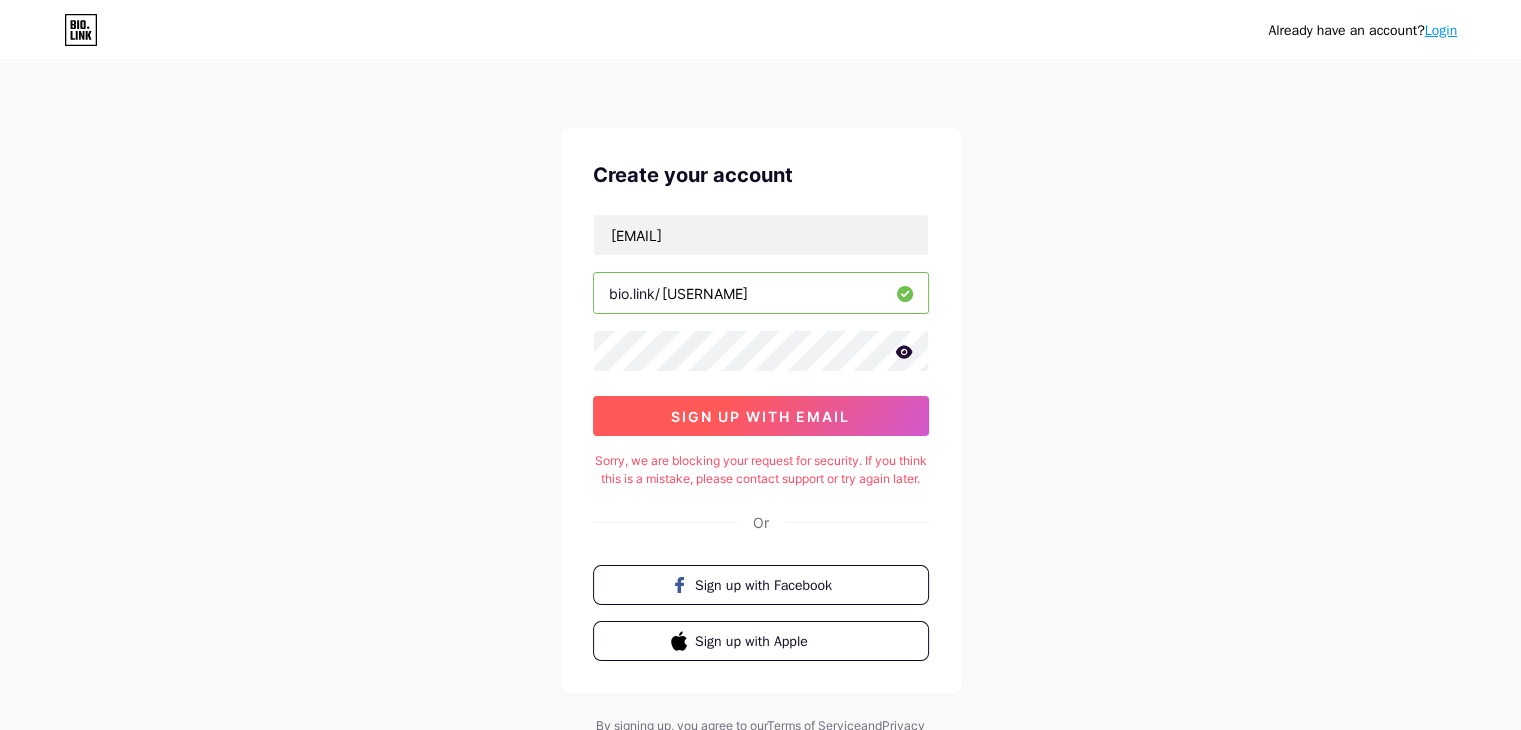 click on "sign up with email" at bounding box center (761, 416) 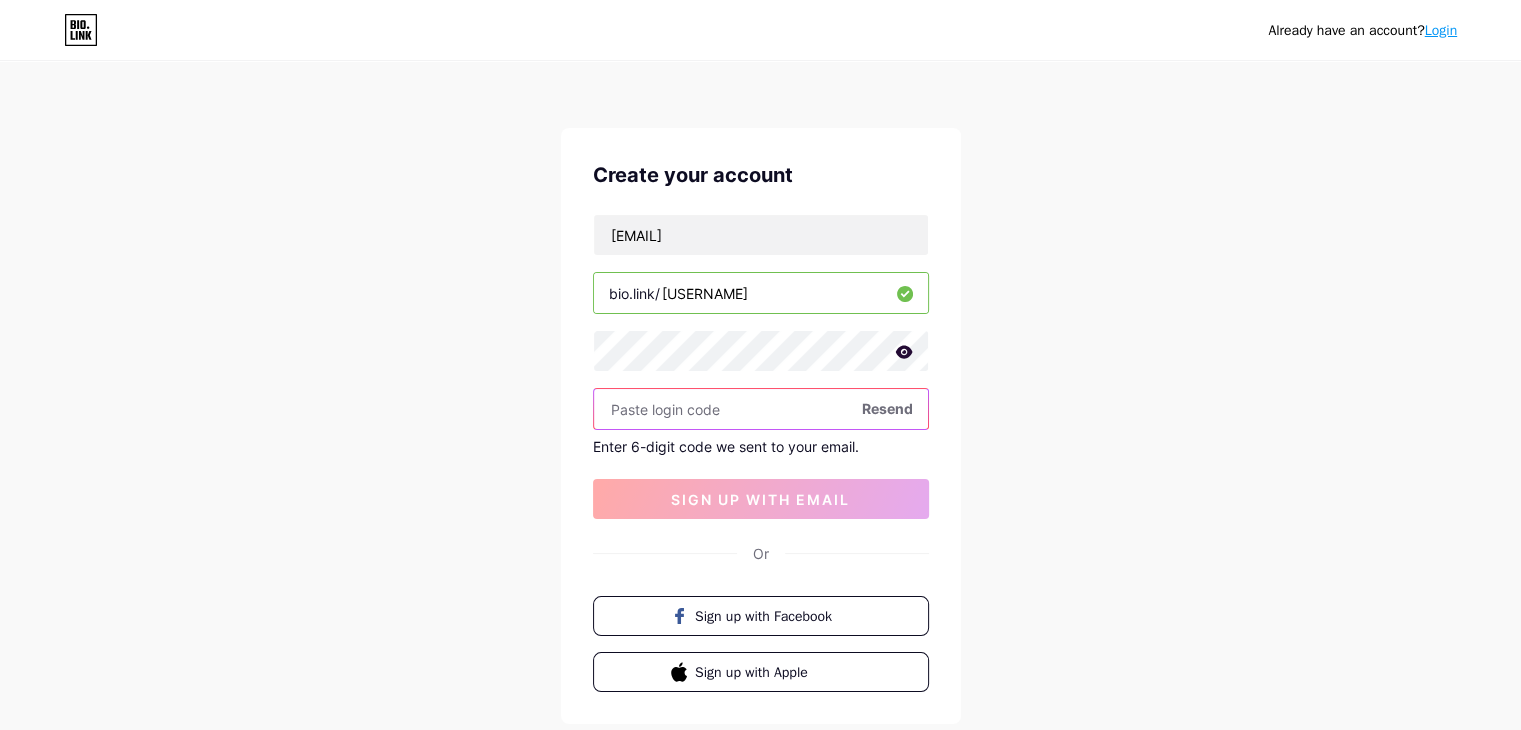 click at bounding box center [761, 409] 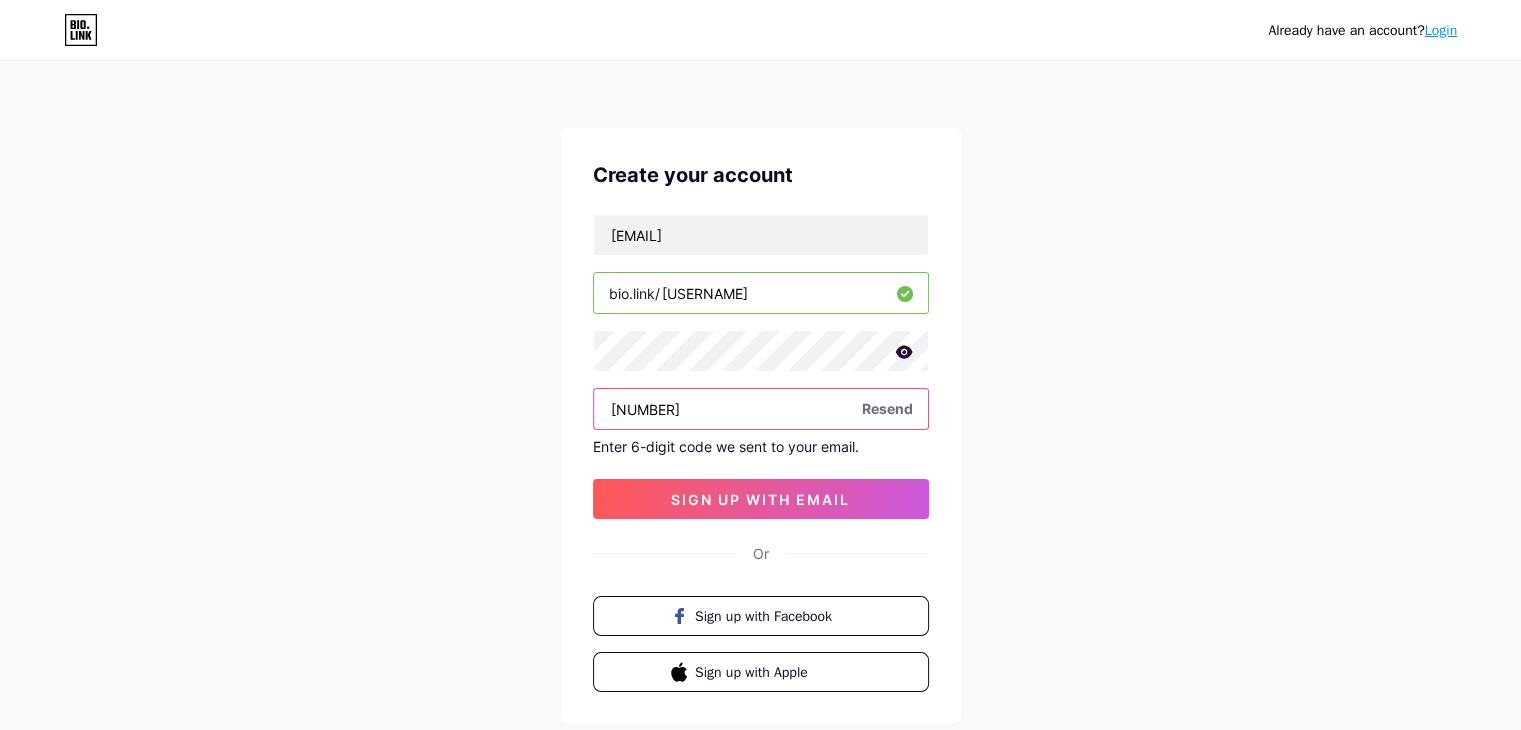 type on "[NUMBER]" 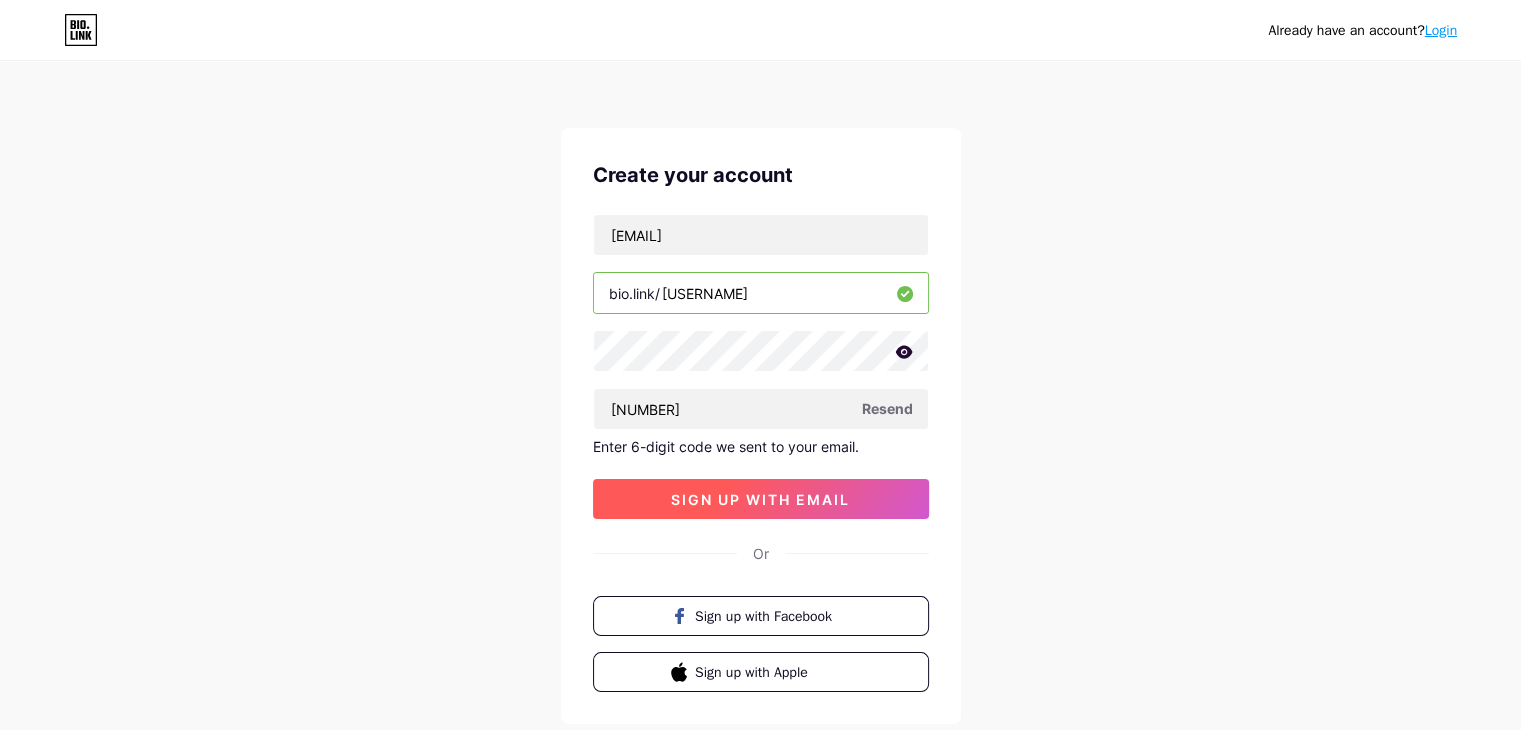 click on "sign up with email" at bounding box center [761, 499] 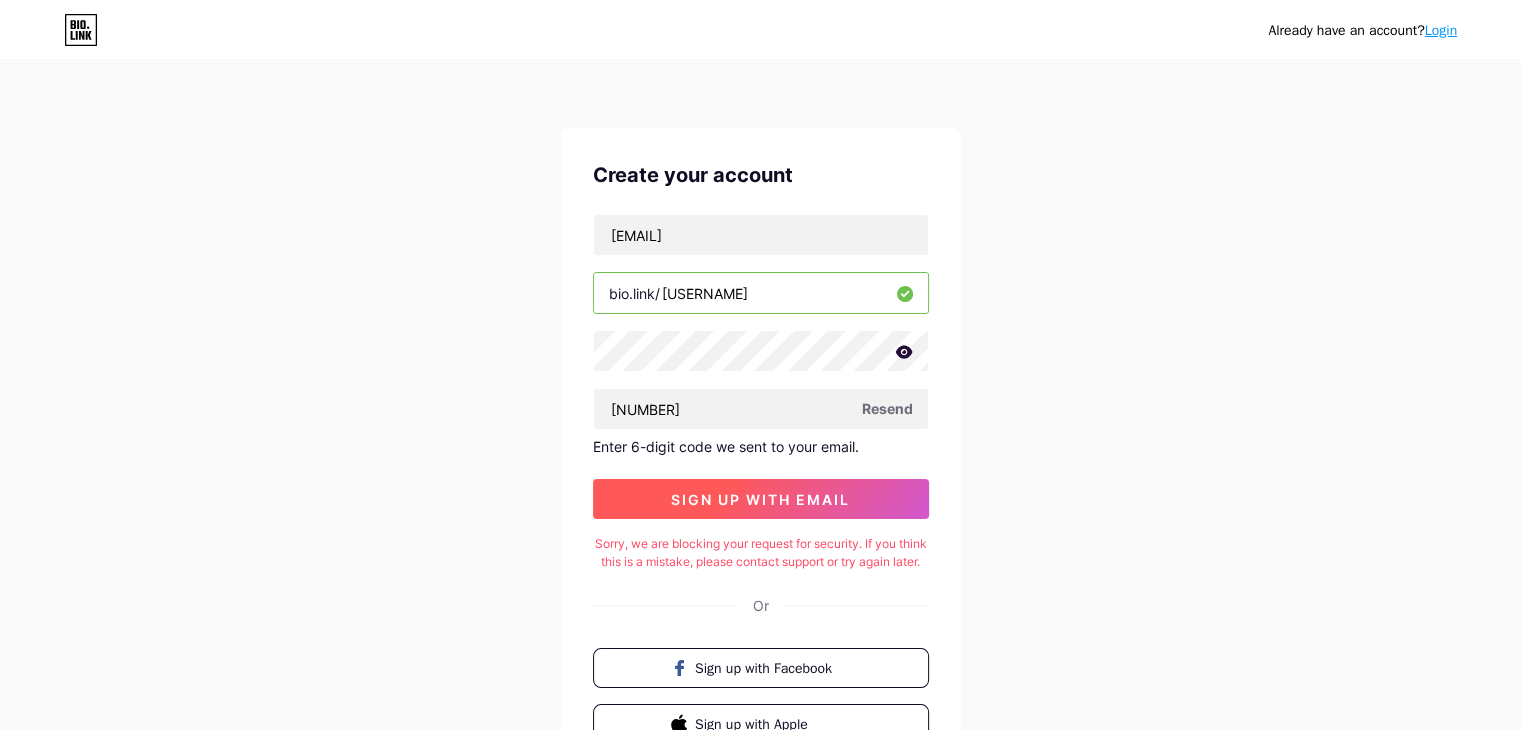 click on "sign up with email" at bounding box center [761, 499] 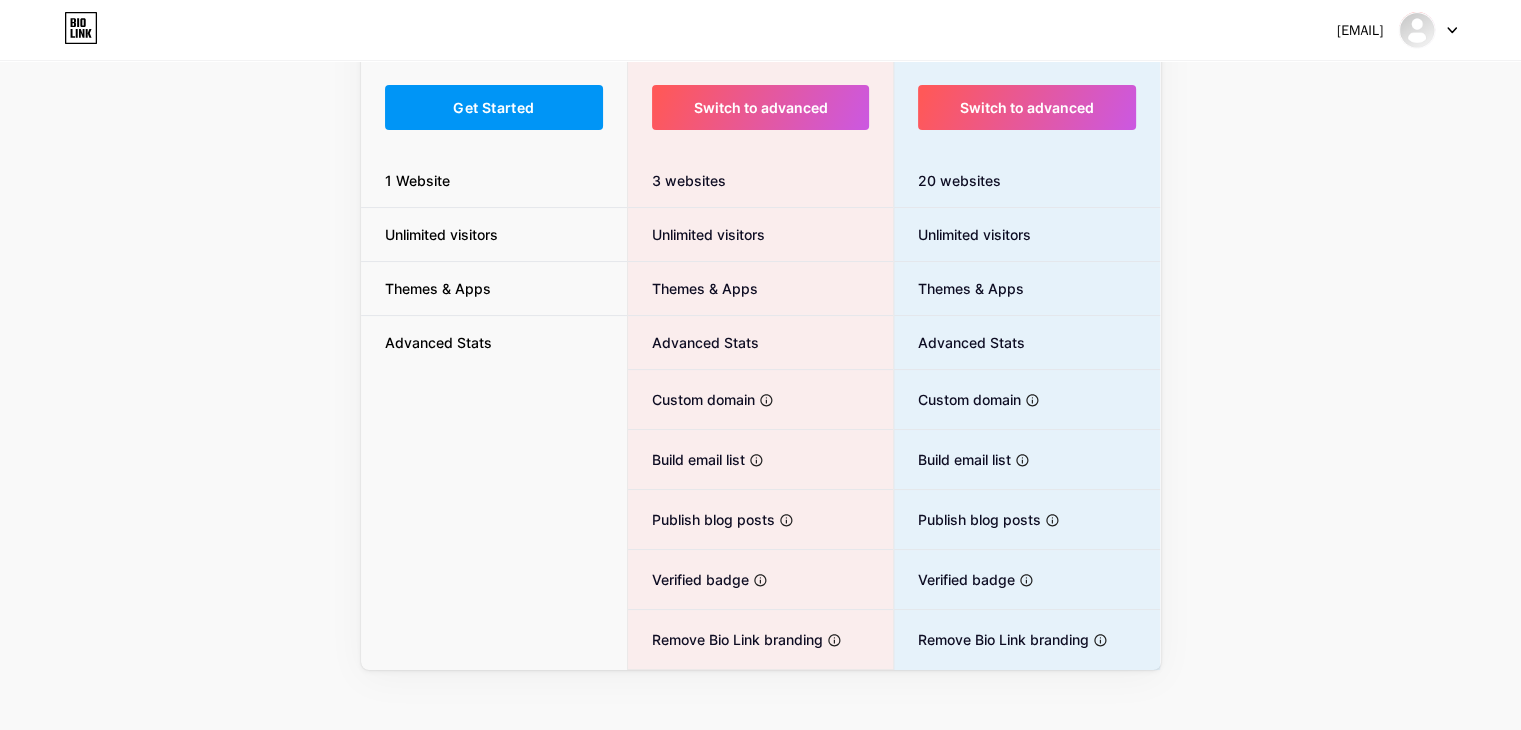 scroll, scrollTop: 250, scrollLeft: 0, axis: vertical 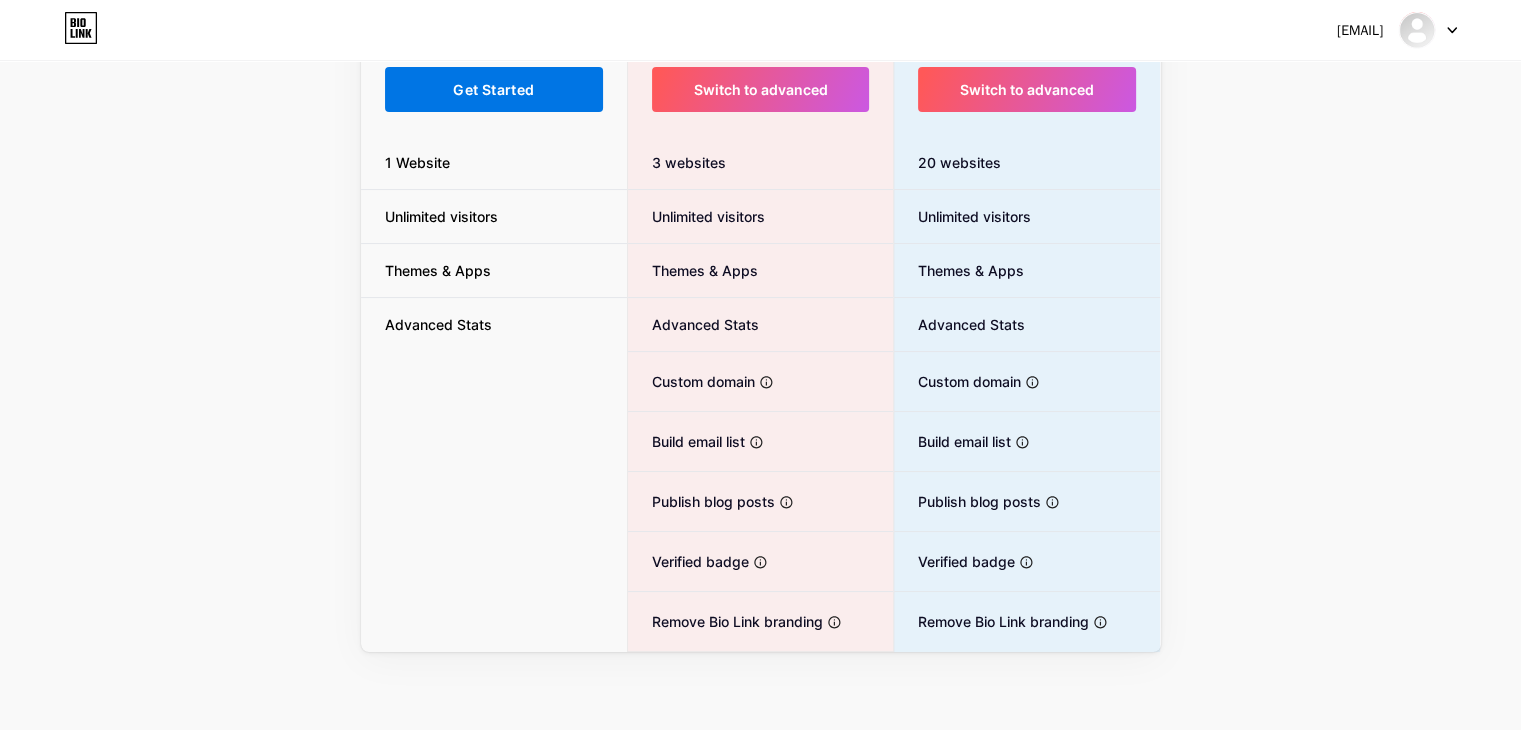 click on "Get Started" at bounding box center [494, 89] 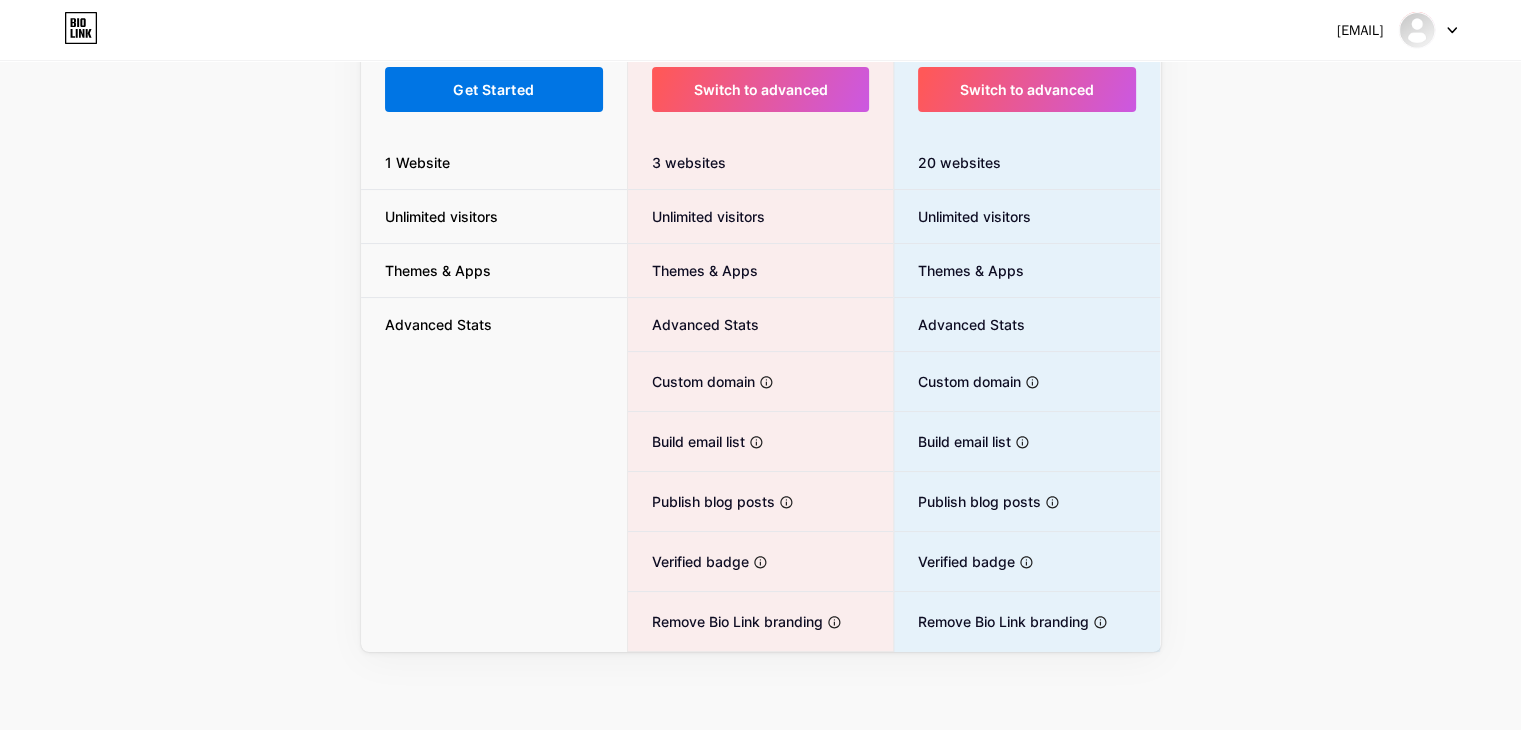 scroll, scrollTop: 0, scrollLeft: 0, axis: both 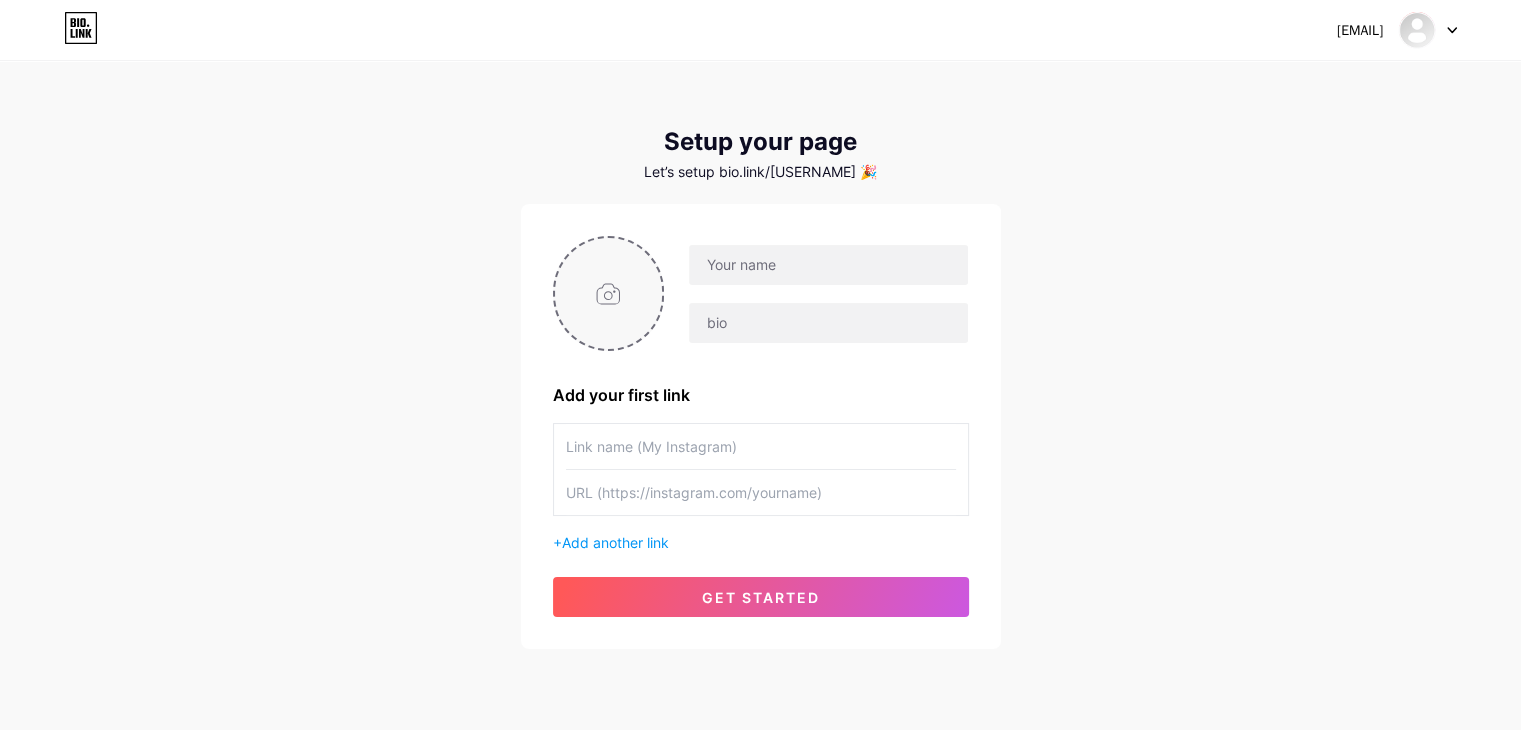 click at bounding box center [609, 293] 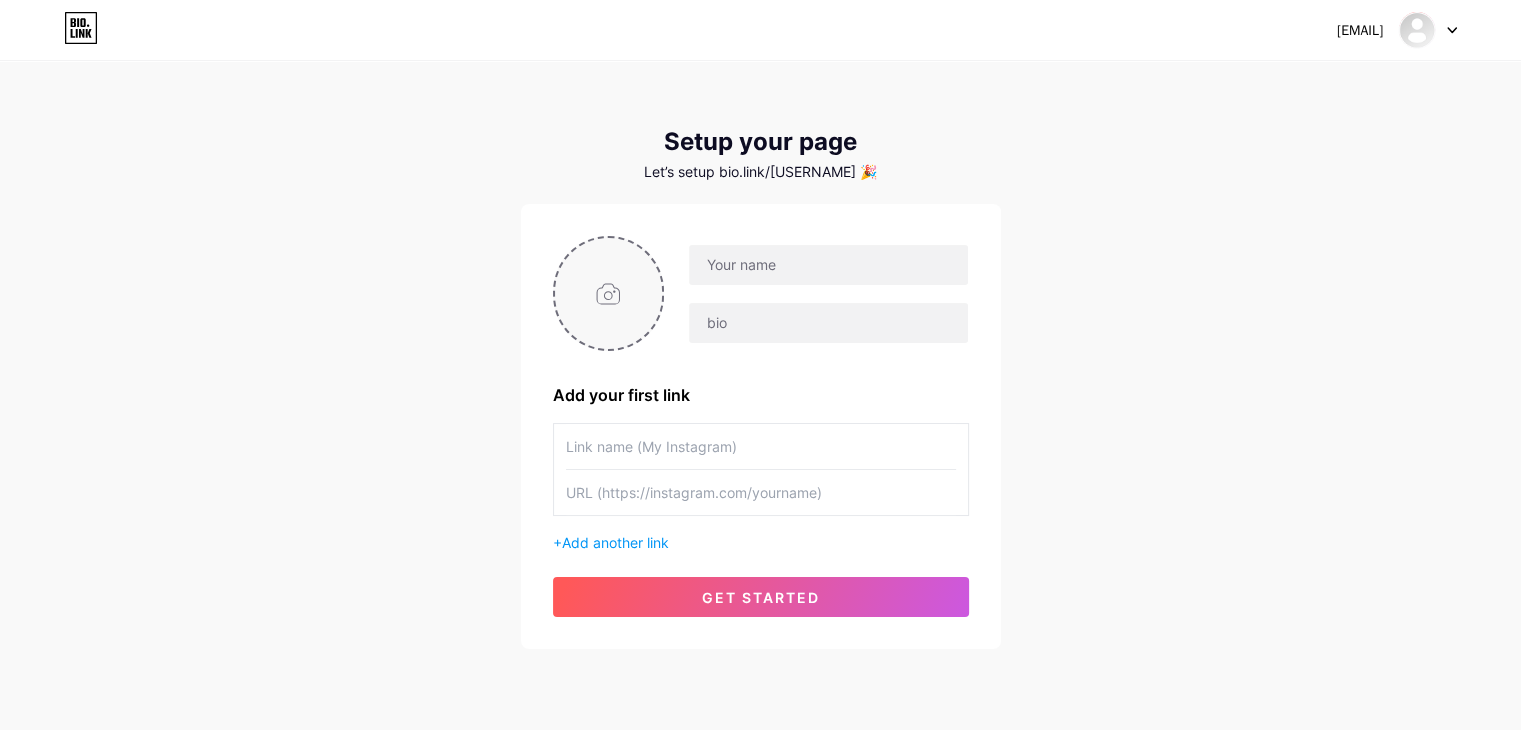 click at bounding box center (609, 293) 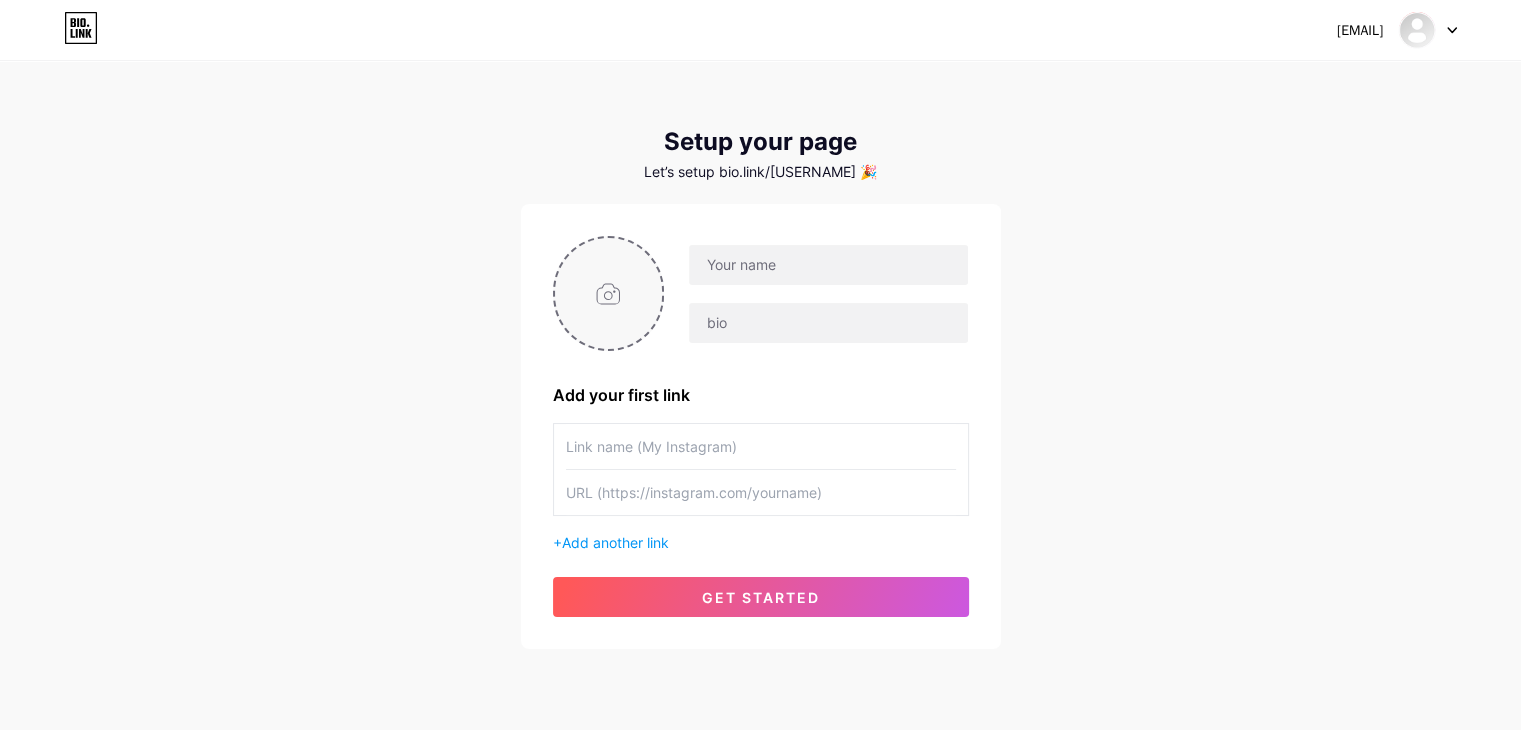 type on "C:\fakepath\Formal_photo.jpeg" 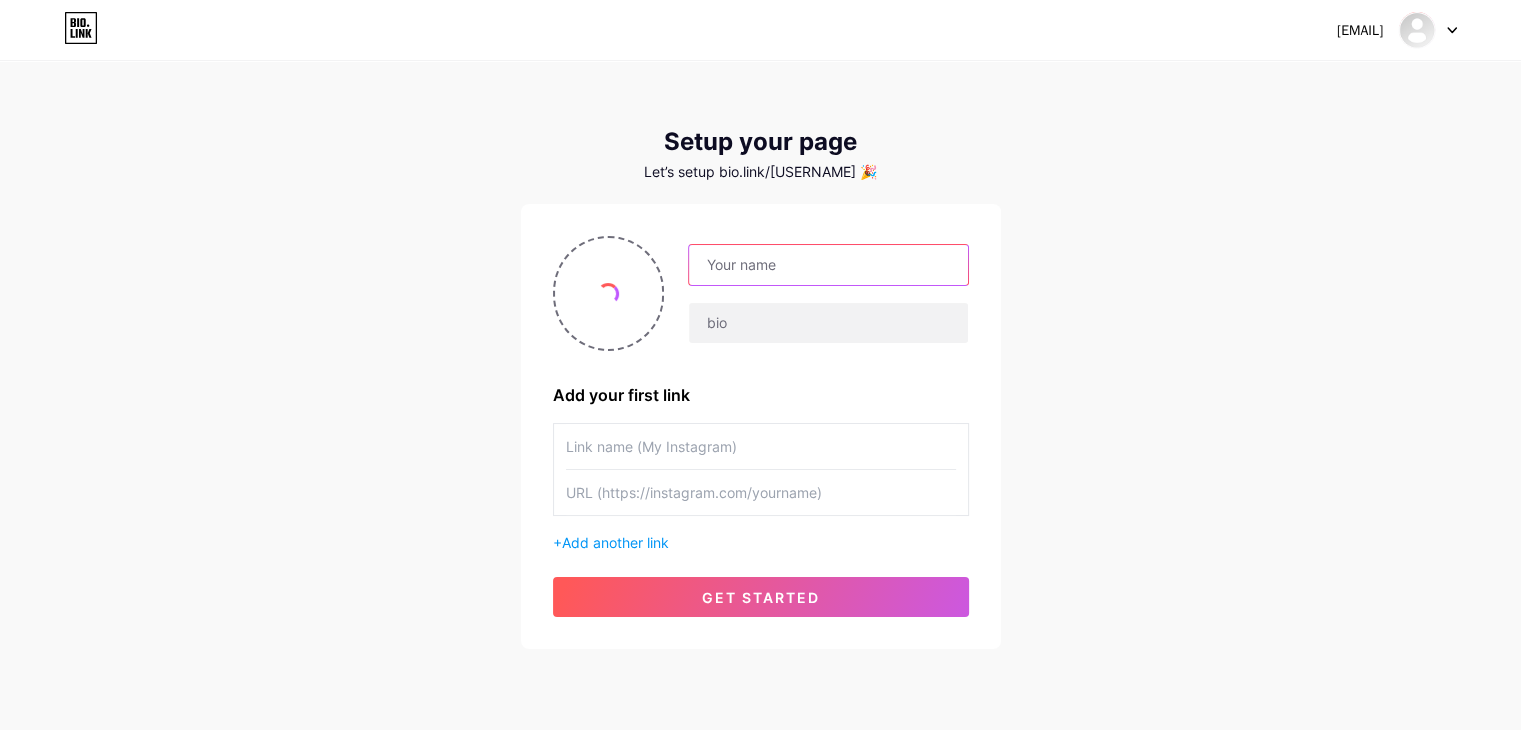 click at bounding box center [828, 265] 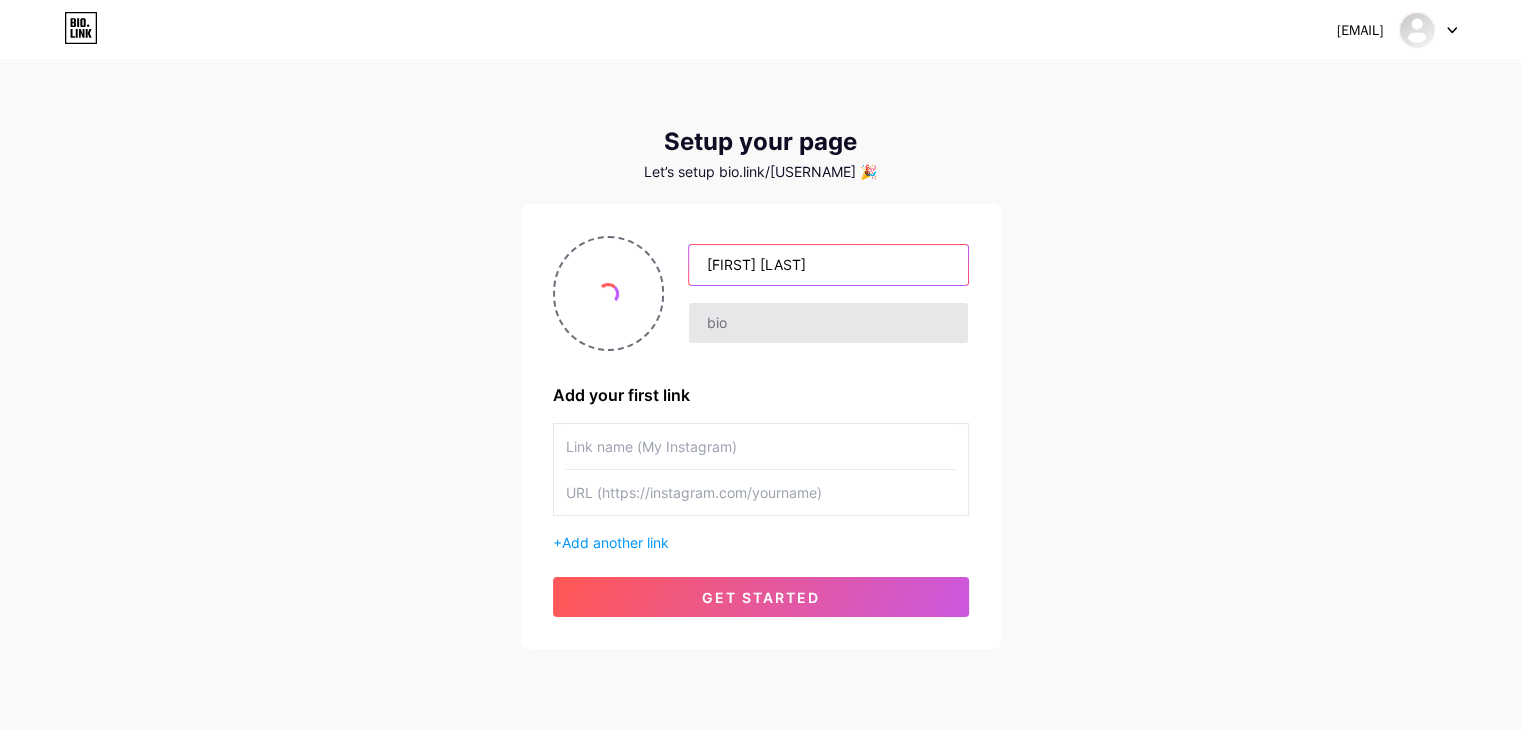 type on "[FIRST] [LAST]" 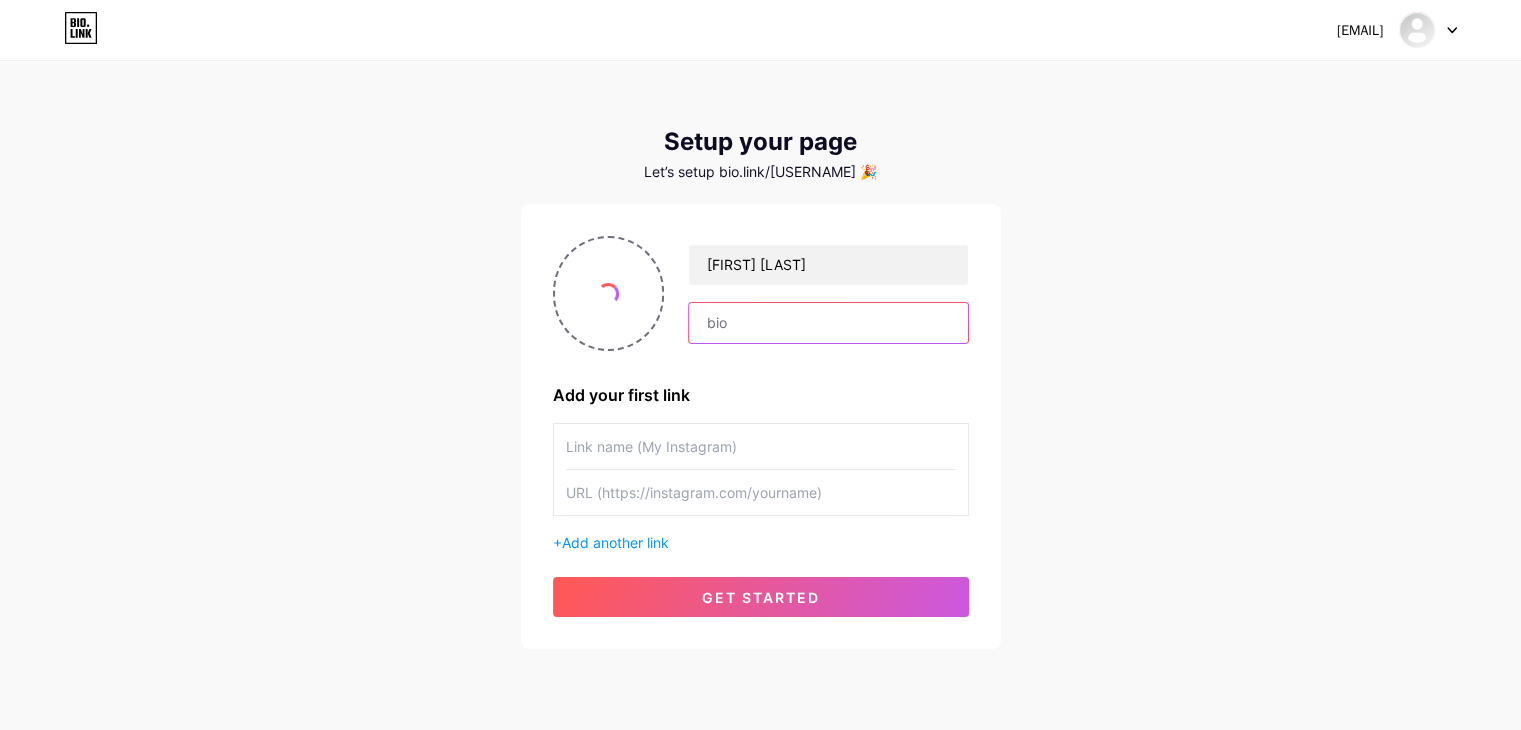 click at bounding box center [828, 323] 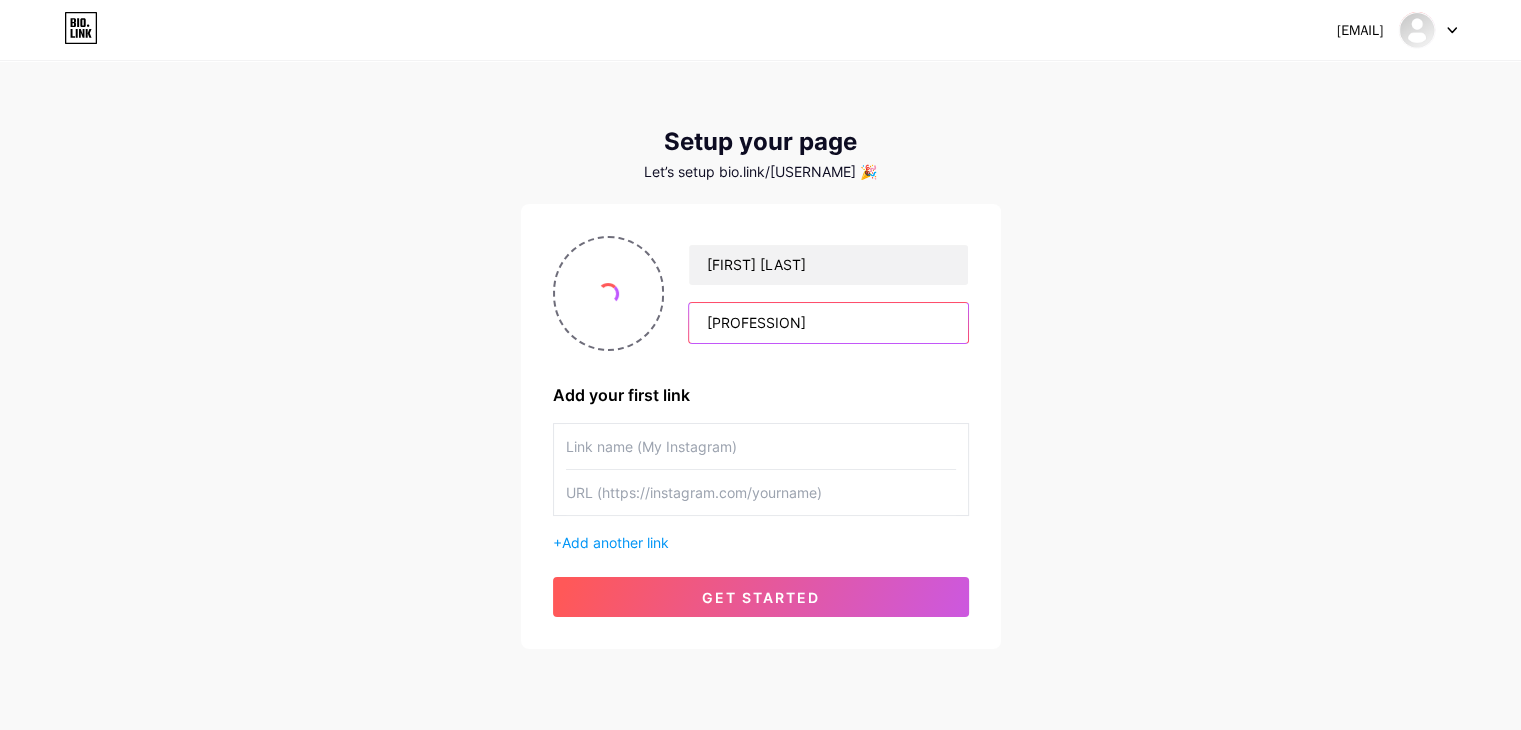 type on "[PROFESSION]" 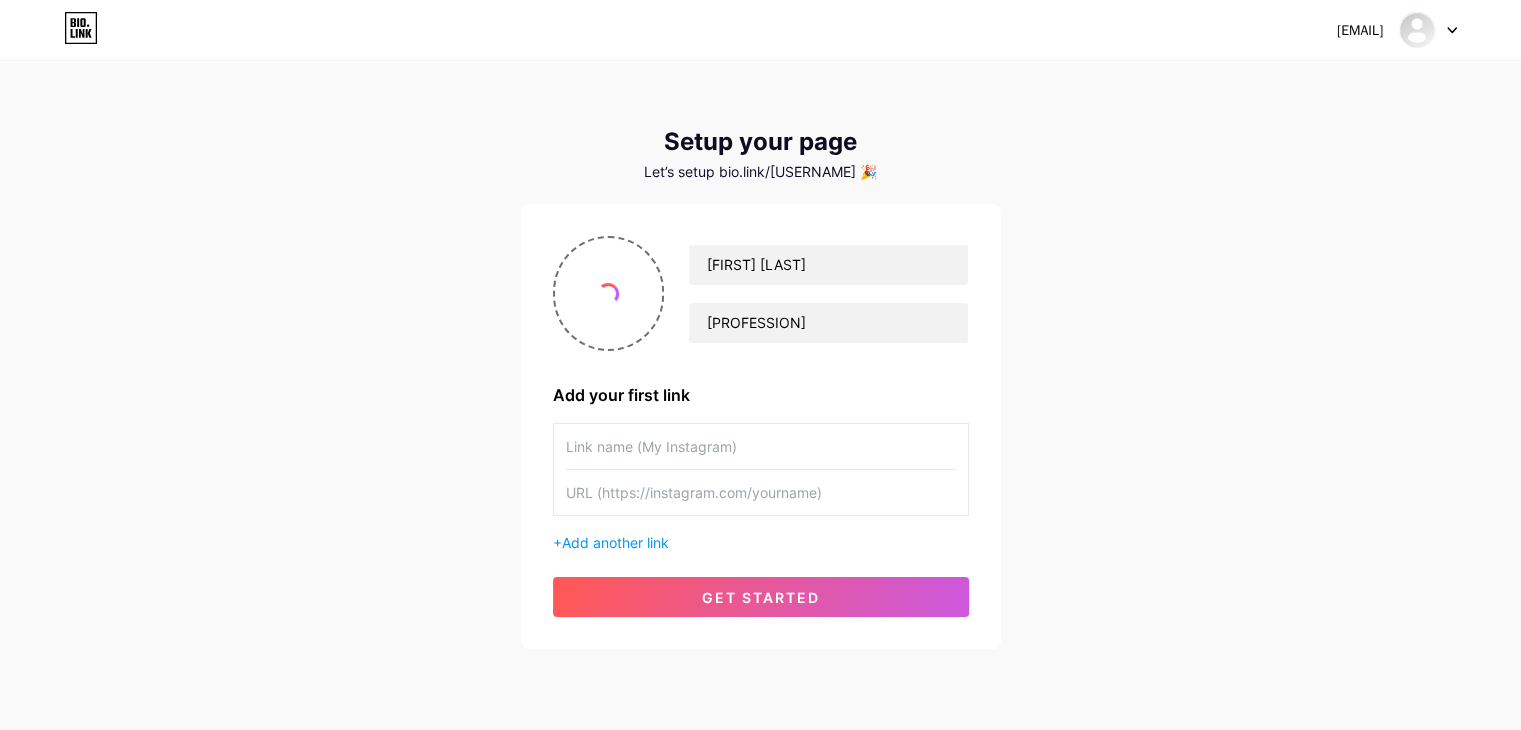 click at bounding box center (761, 446) 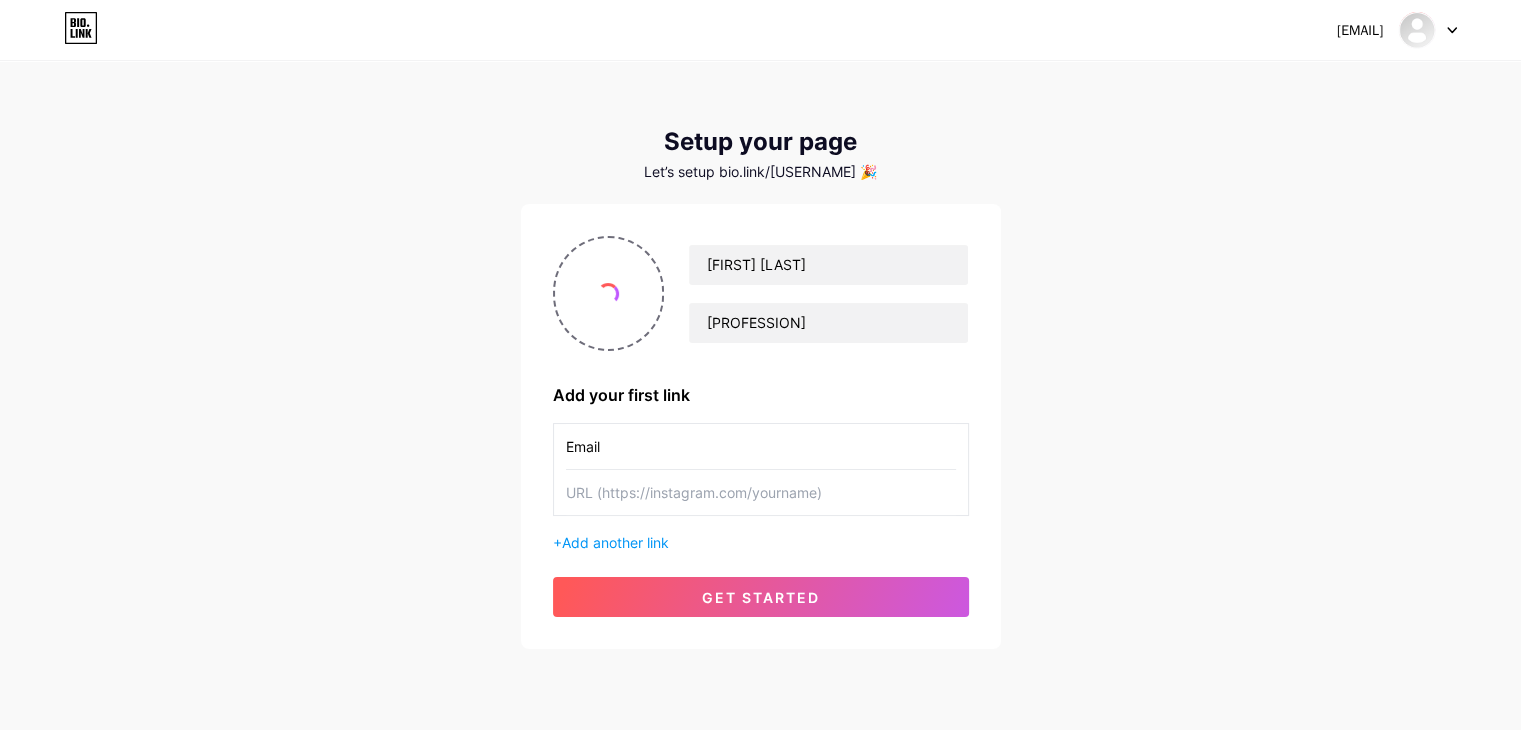 drag, startPoint x: 716, startPoint y: 453, endPoint x: 358, endPoint y: 370, distance: 367.49557 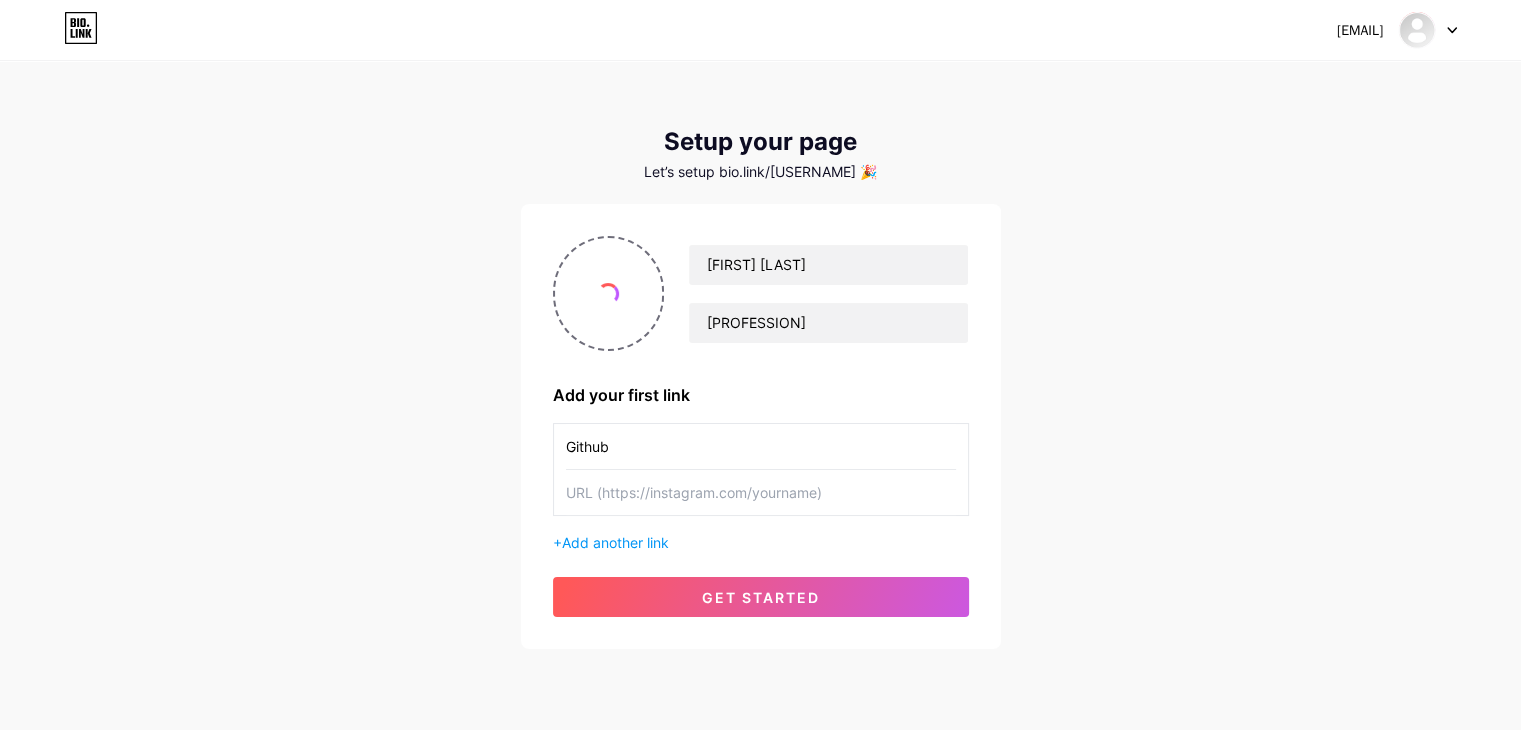 type on "Github" 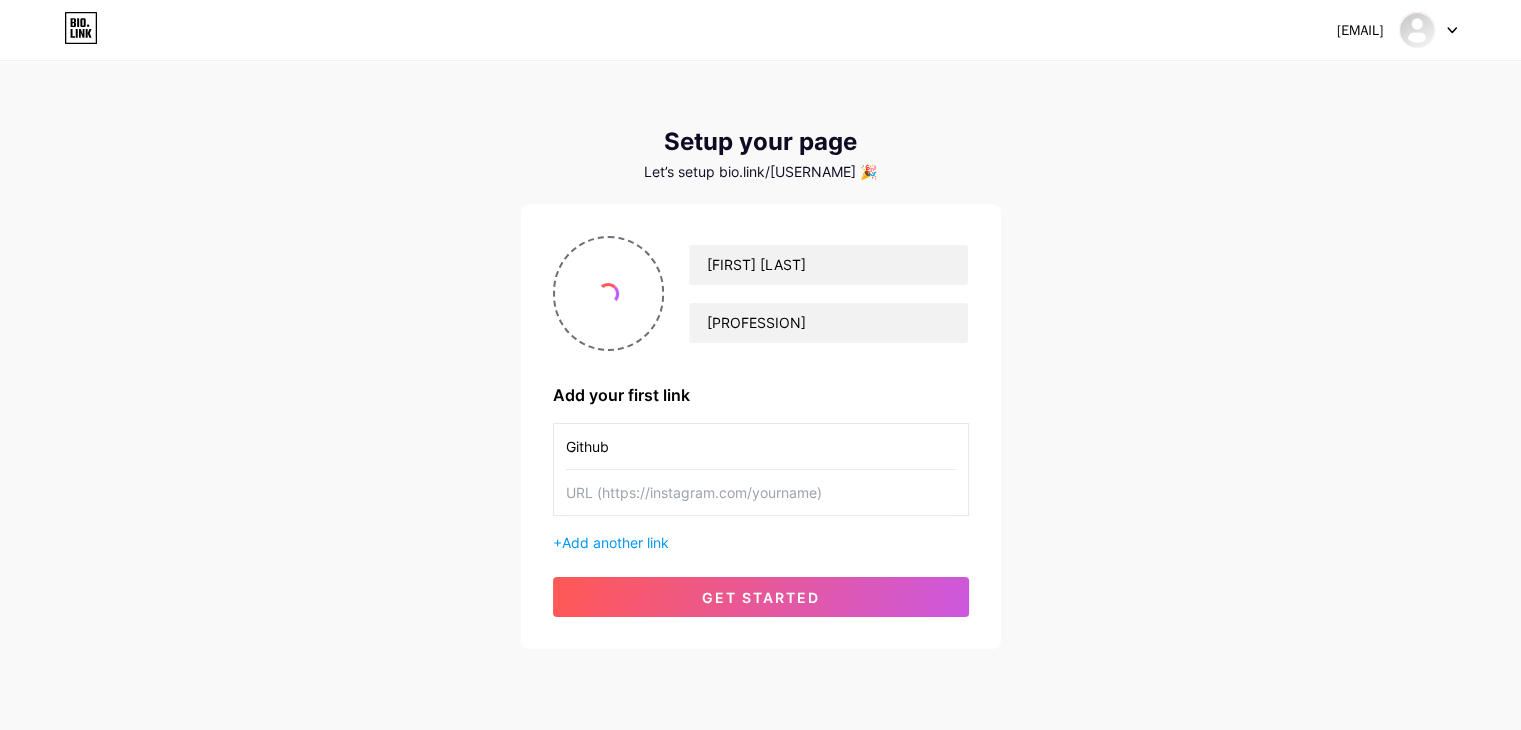 click at bounding box center [761, 446] 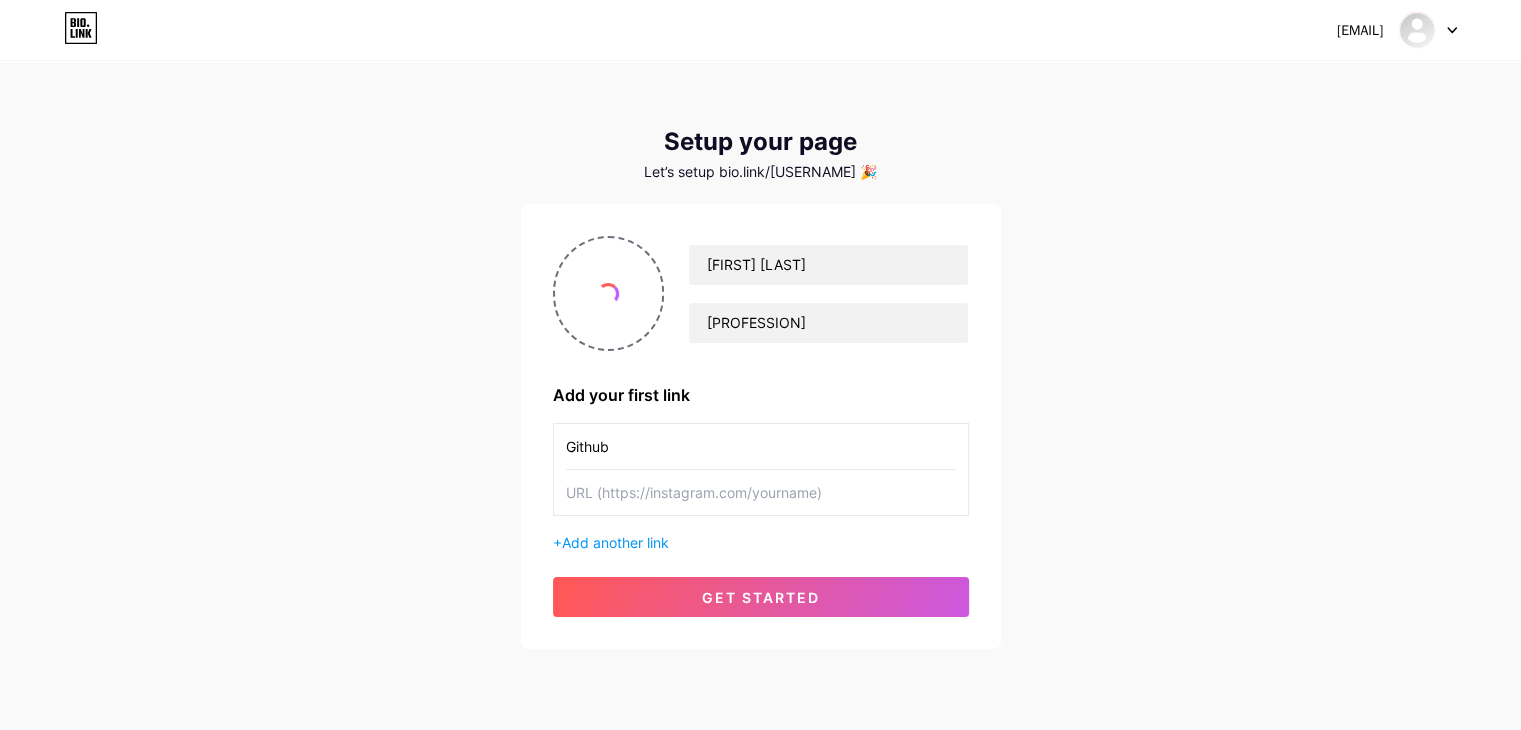 paste on "https://github.com/[USER]" 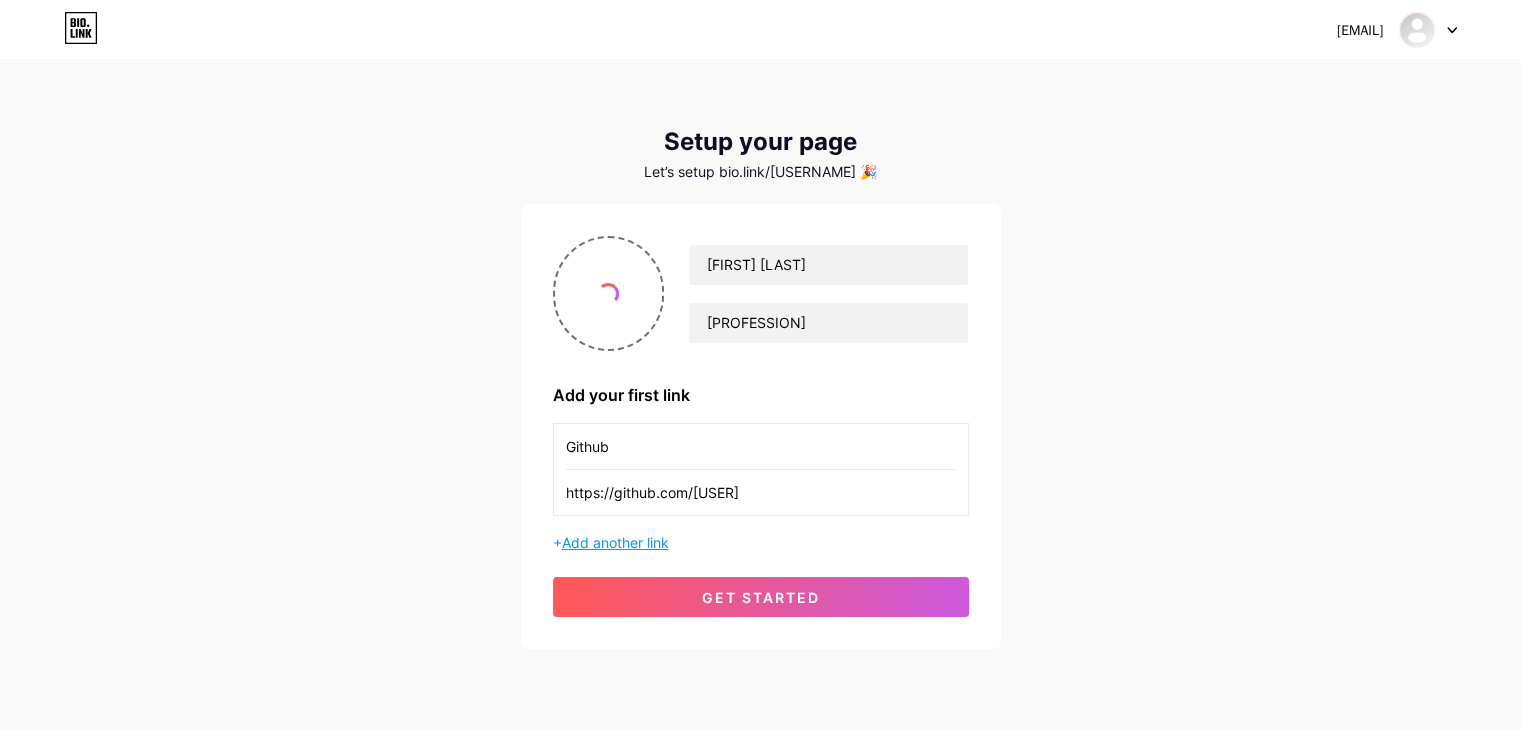 type on "https://github.com/[USER]" 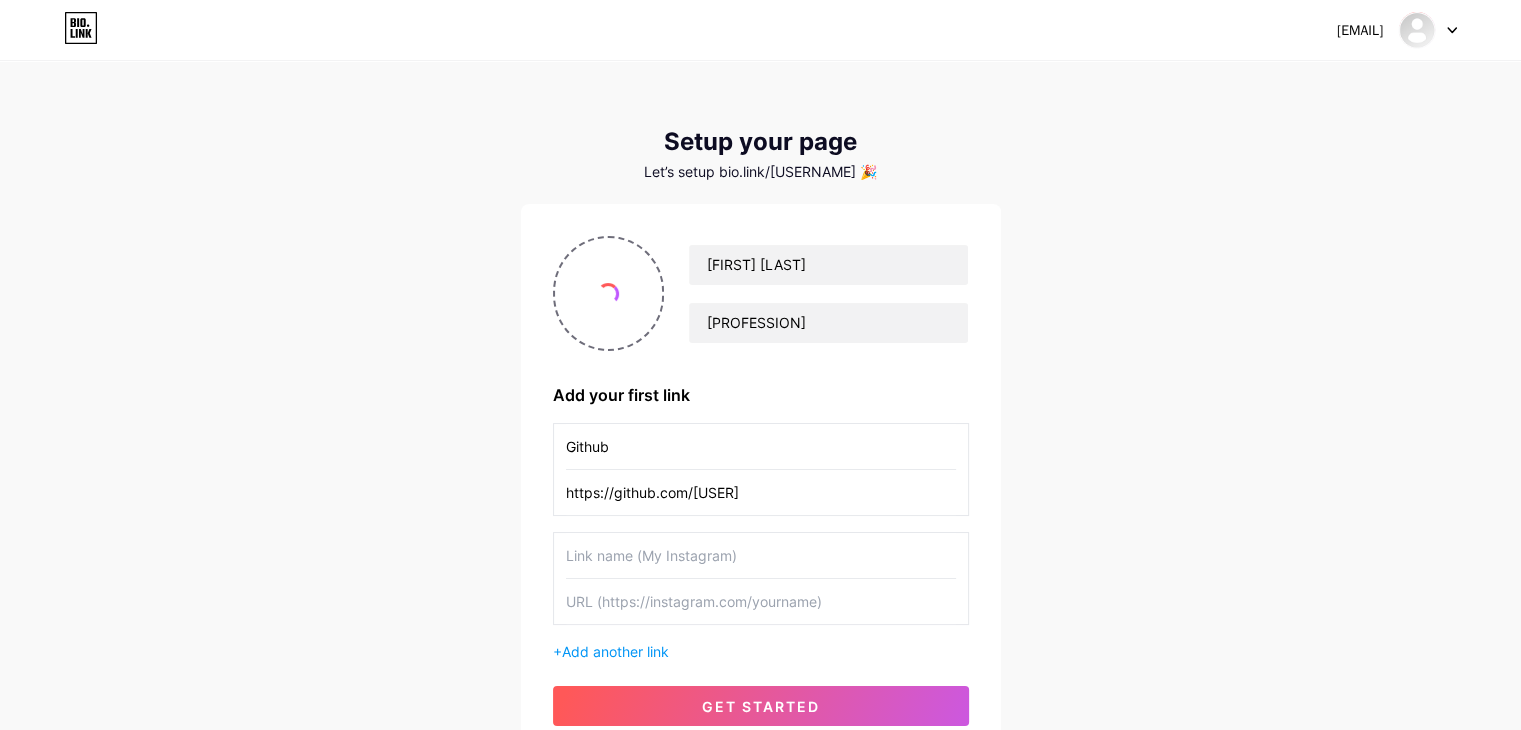 click at bounding box center (761, 446) 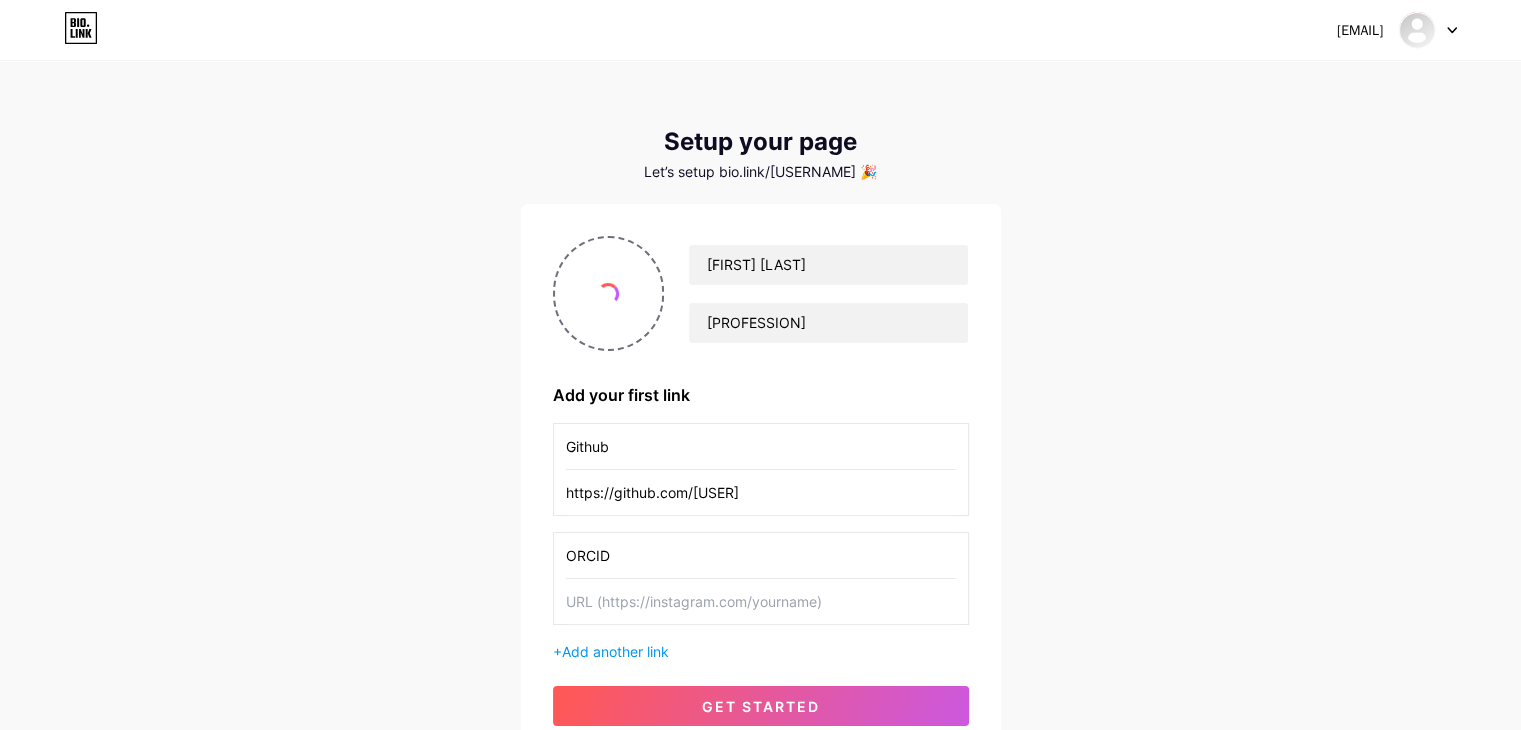 type on "ORCID" 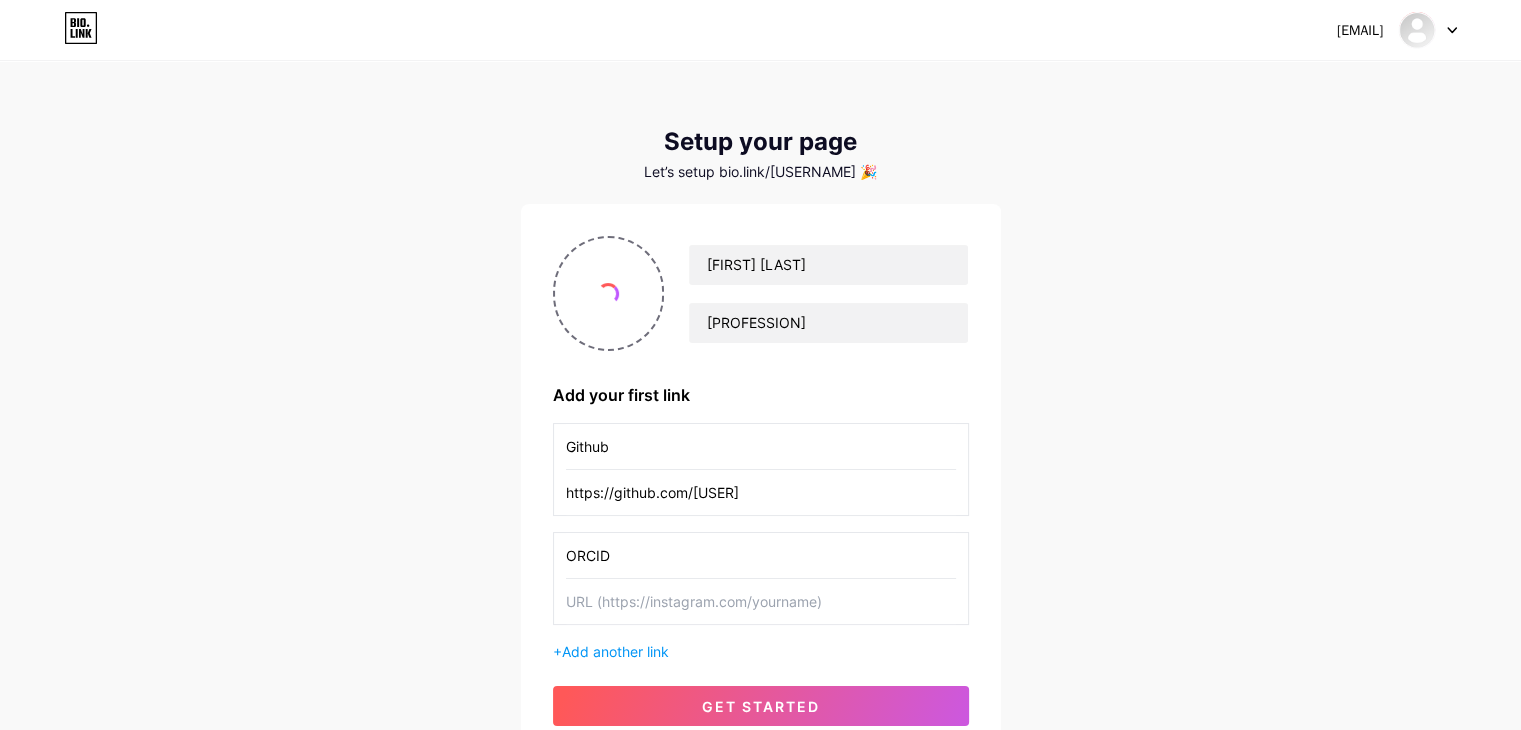 click at bounding box center [761, 446] 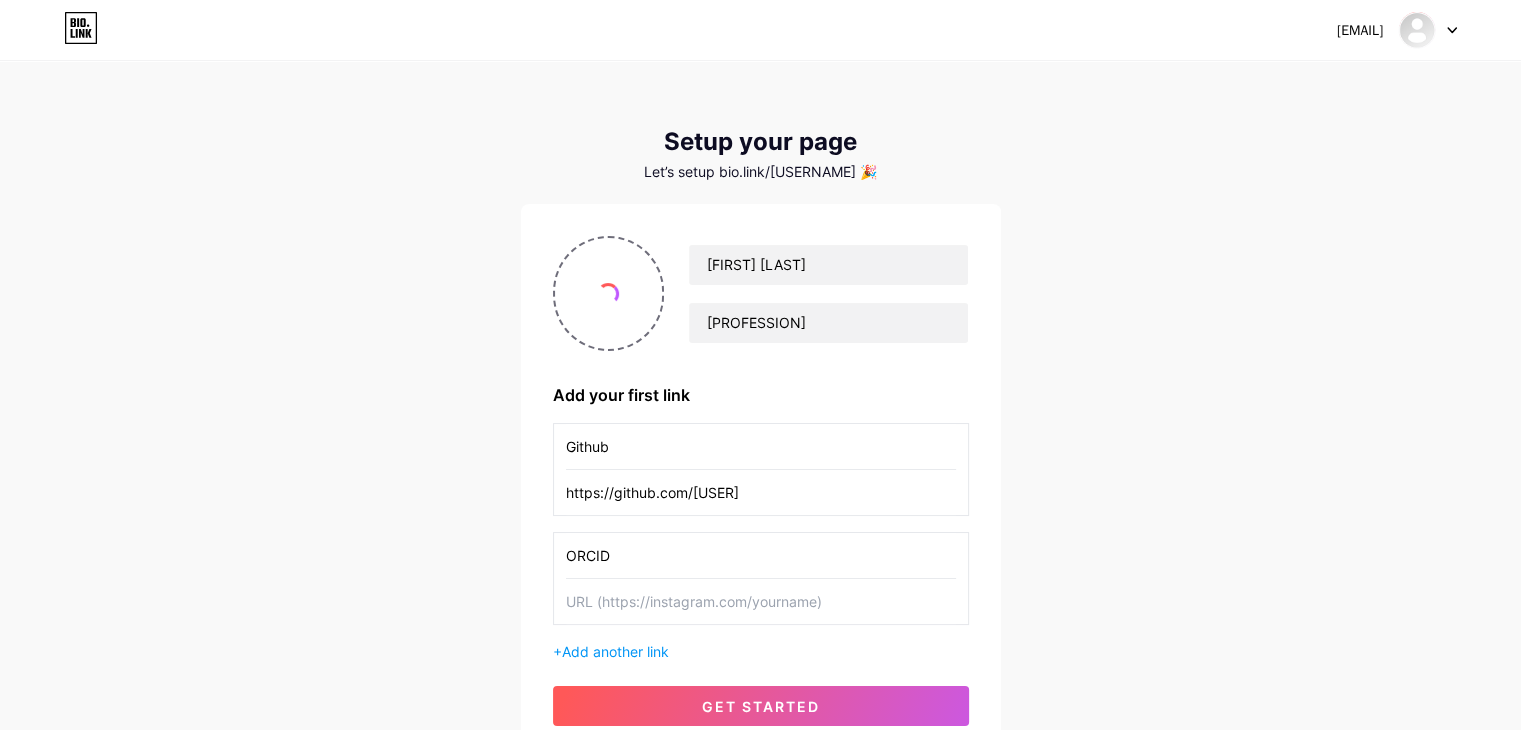 click at bounding box center [761, 446] 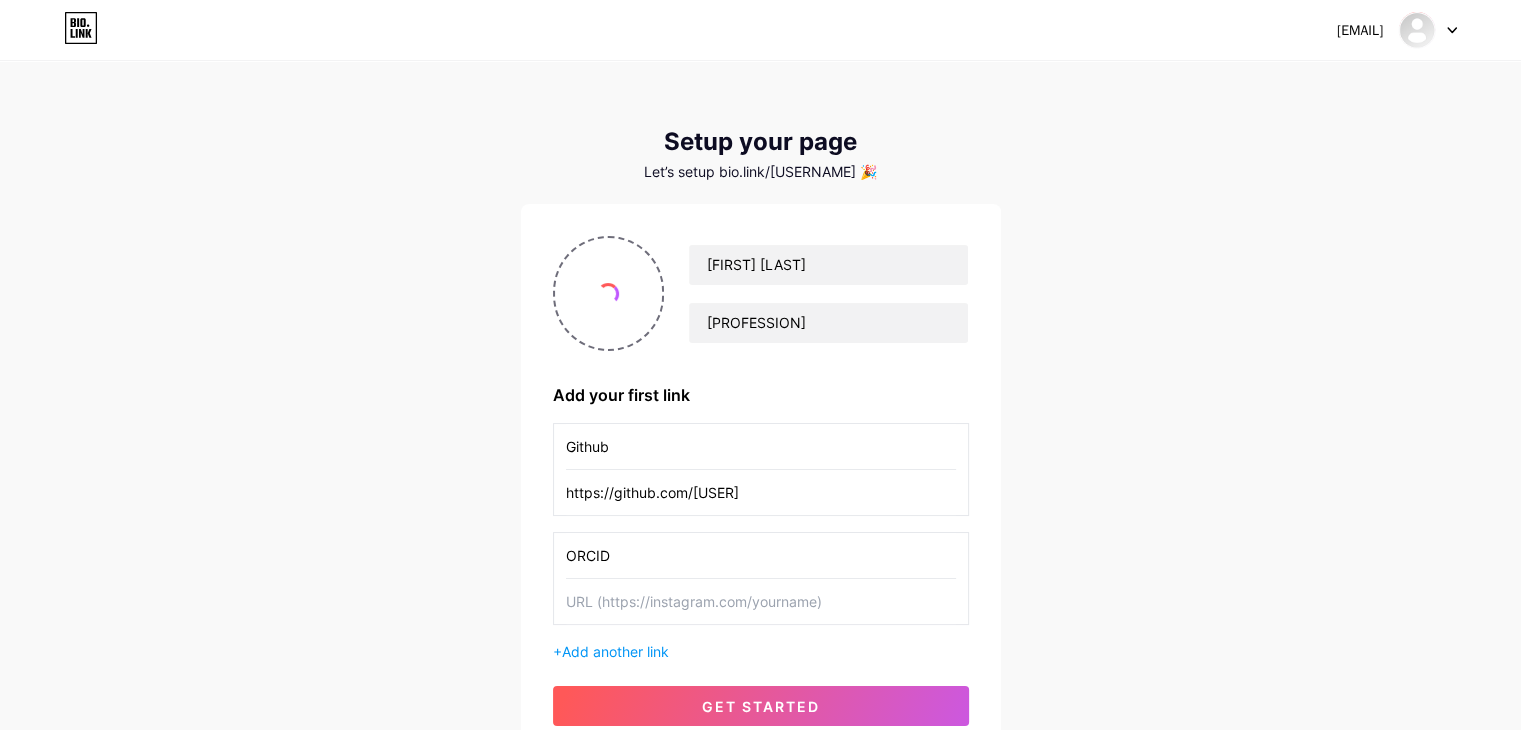 paste on "https://orcid.org/[ID]?lang=en" 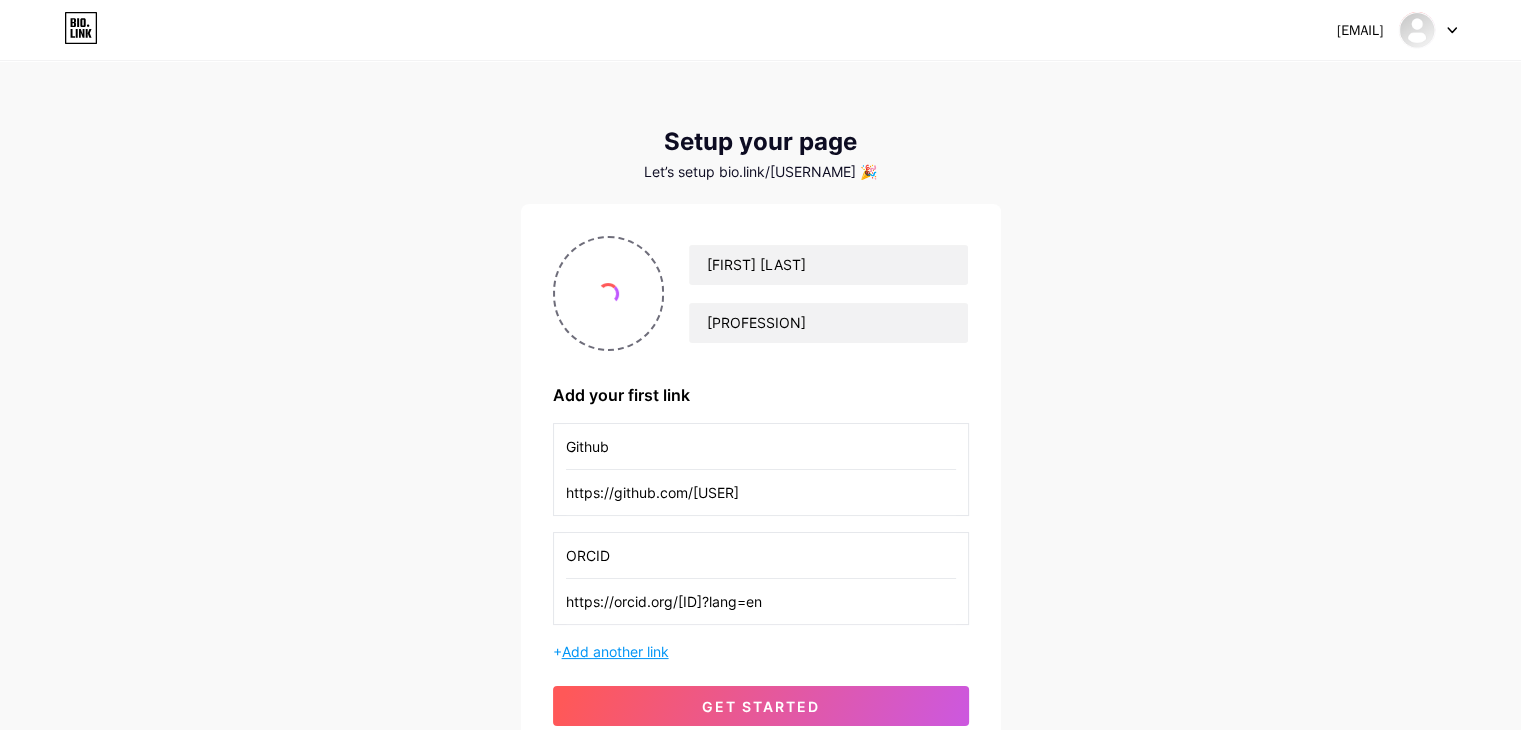 type on "https://orcid.org/[ID]?lang=en" 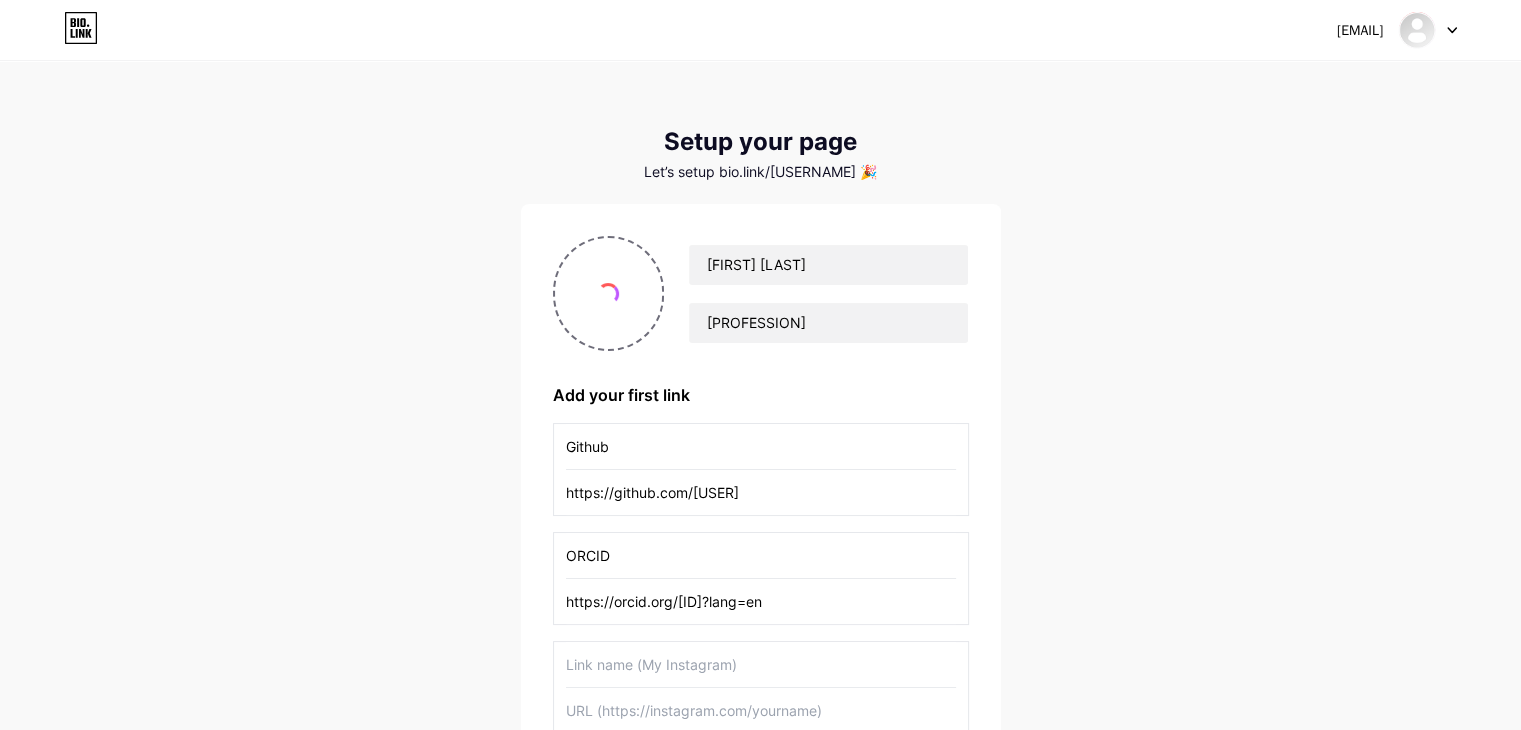click at bounding box center (761, 446) 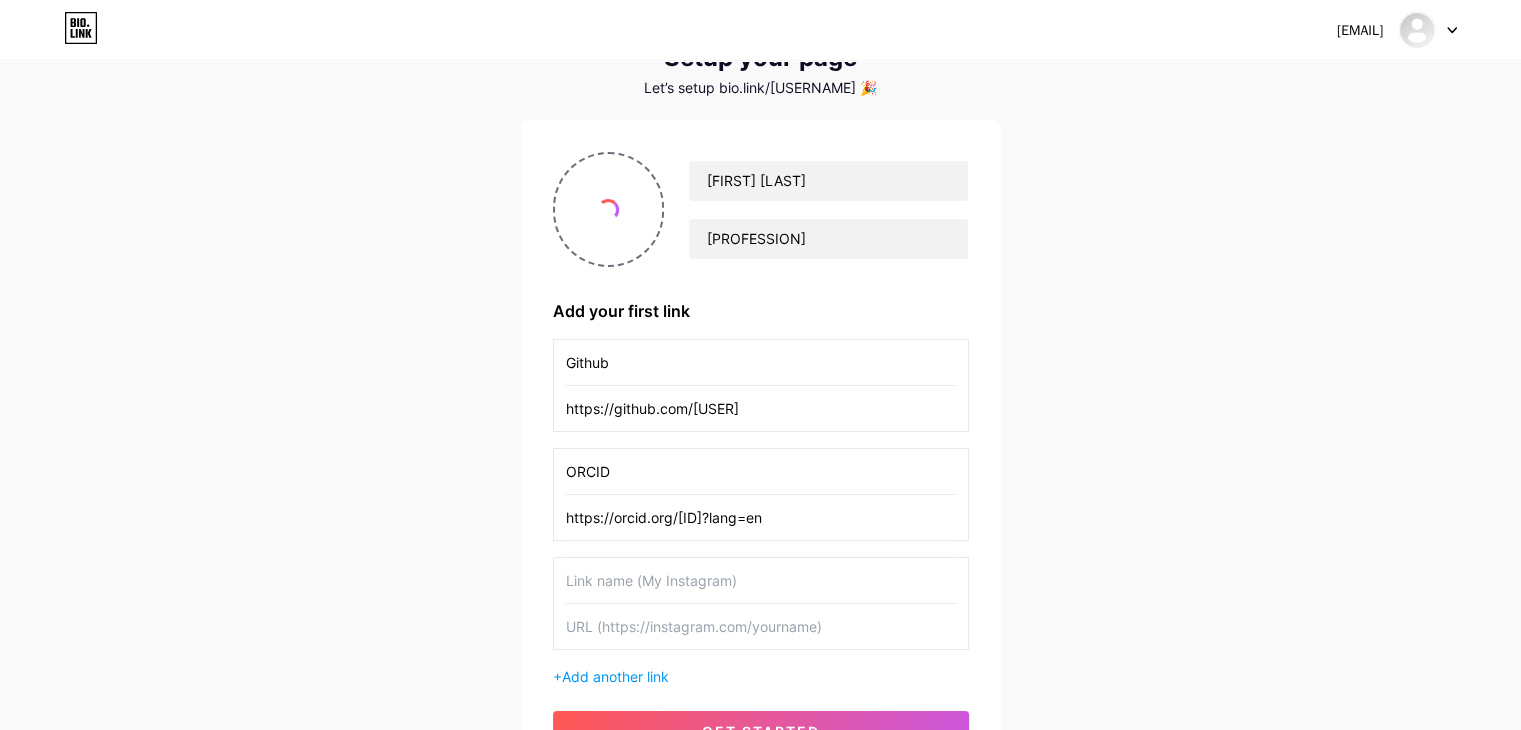 scroll, scrollTop: 280, scrollLeft: 0, axis: vertical 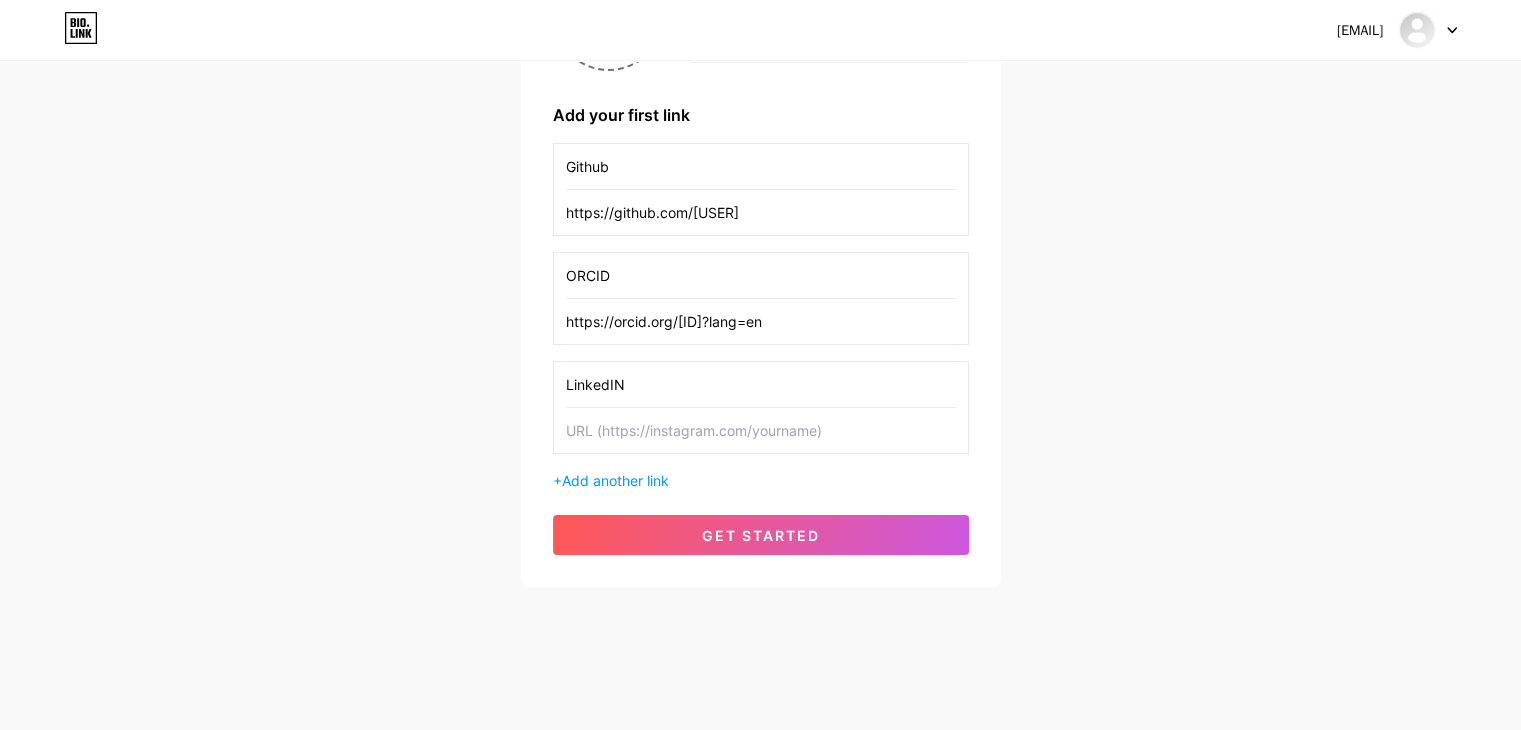 type on "LinkedIN" 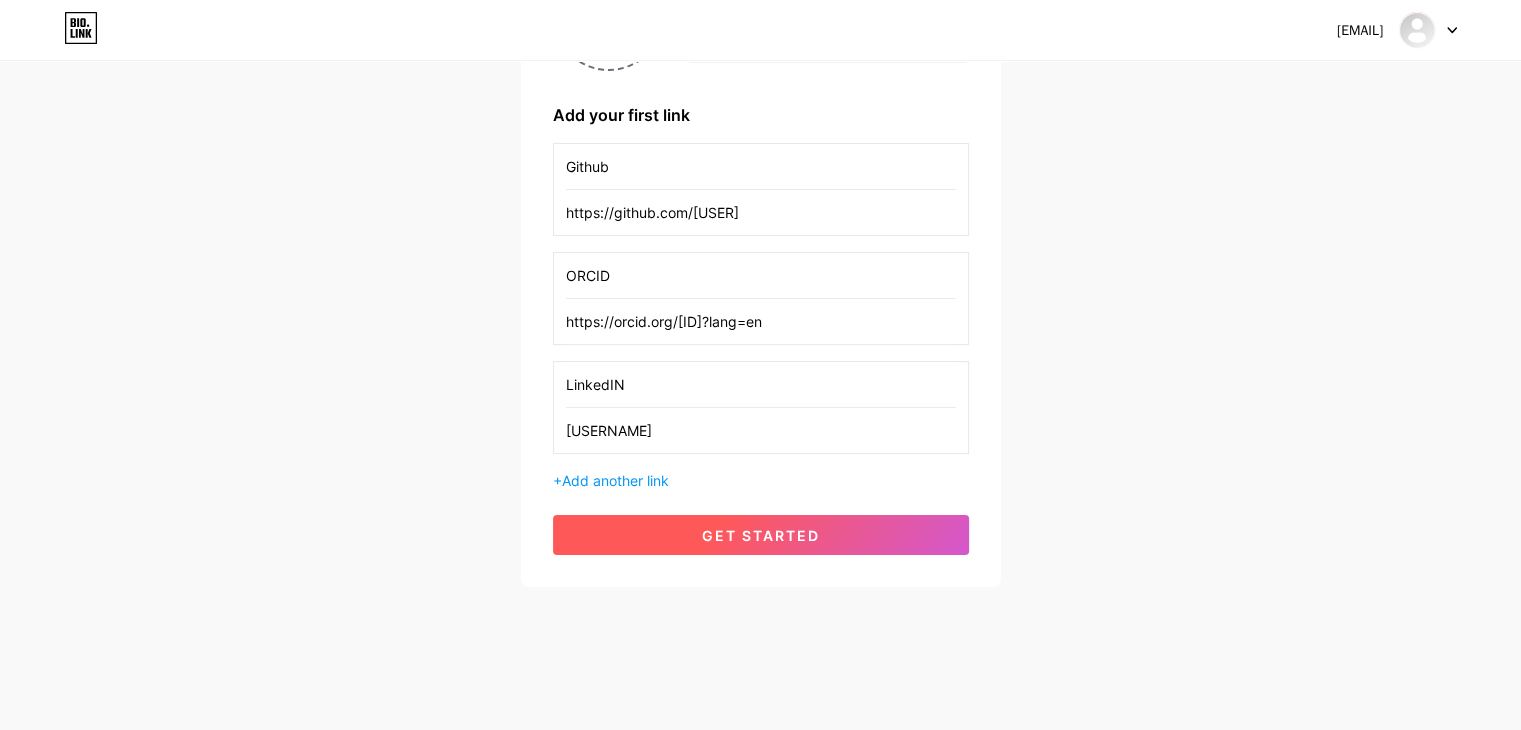 click on "get started" at bounding box center (761, 535) 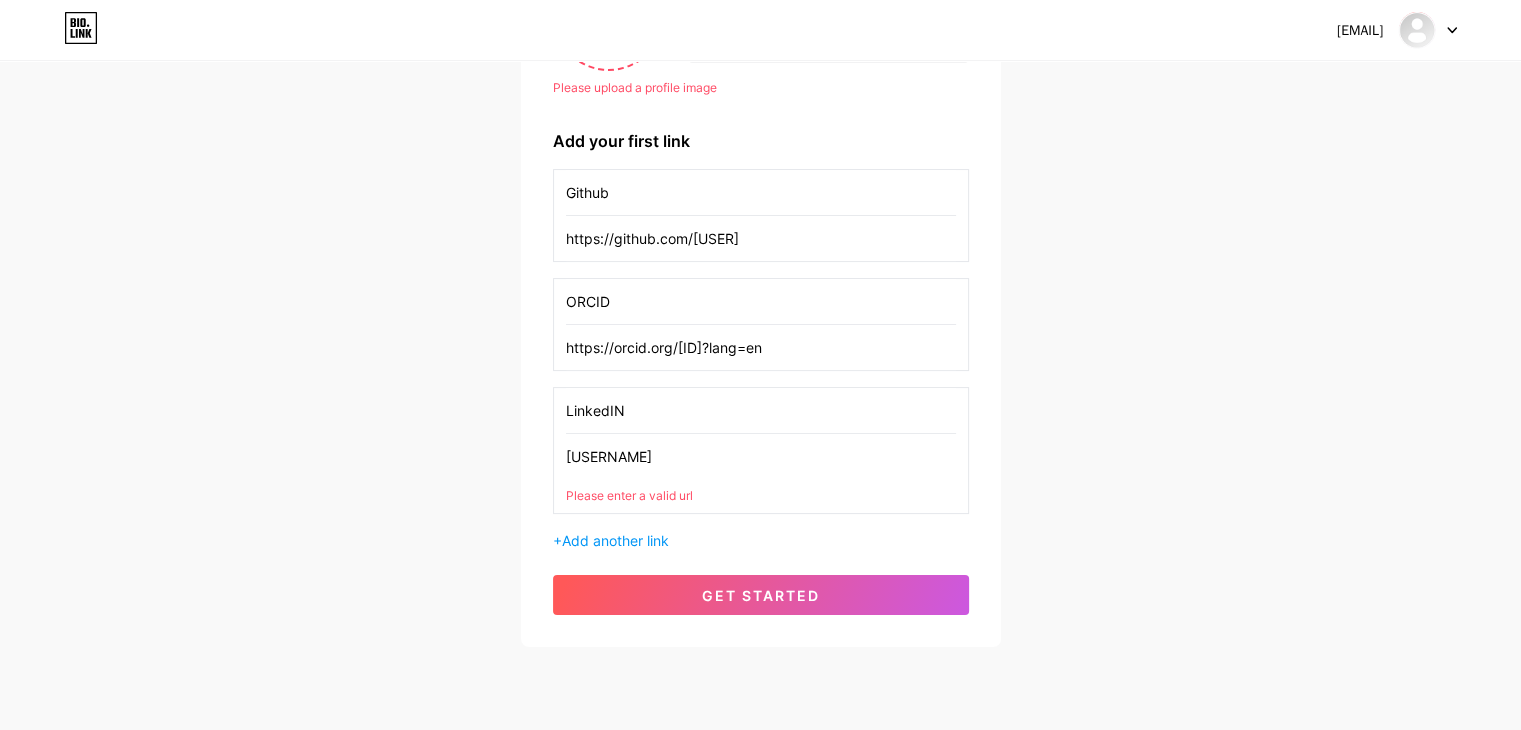 drag, startPoint x: 684, startPoint y: 452, endPoint x: 444, endPoint y: 478, distance: 241.40422 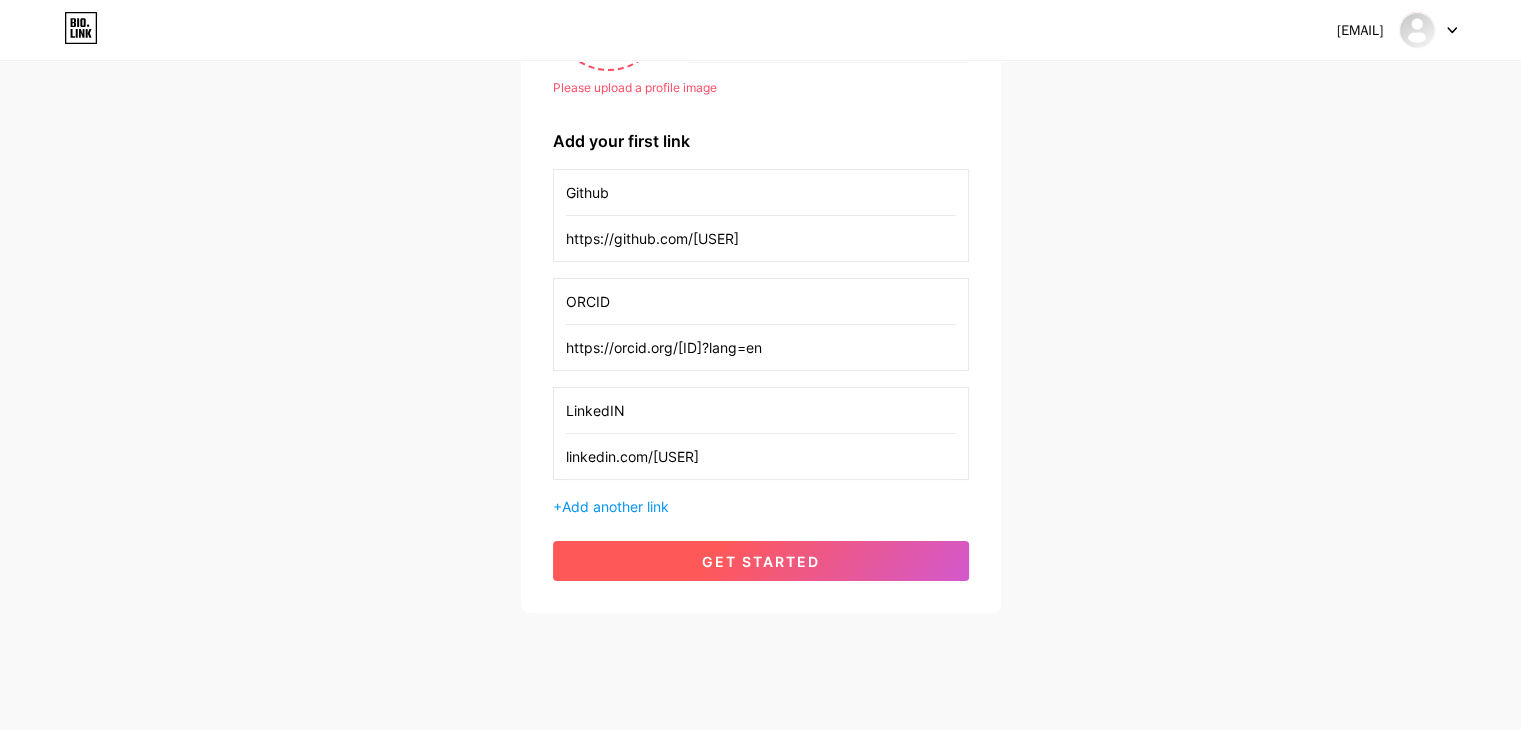 type on "linkedin.com/[USER]" 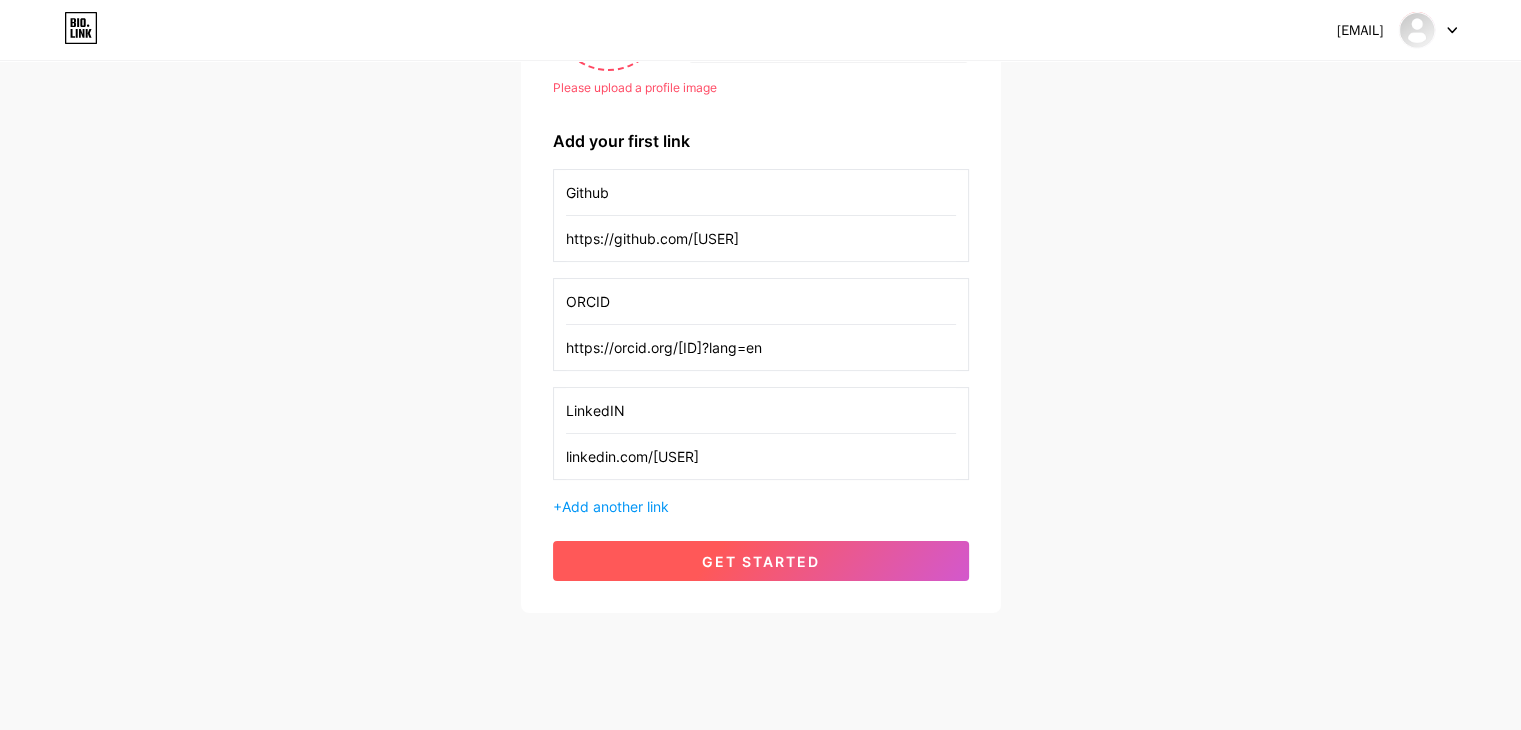 click on "get started" at bounding box center (761, 561) 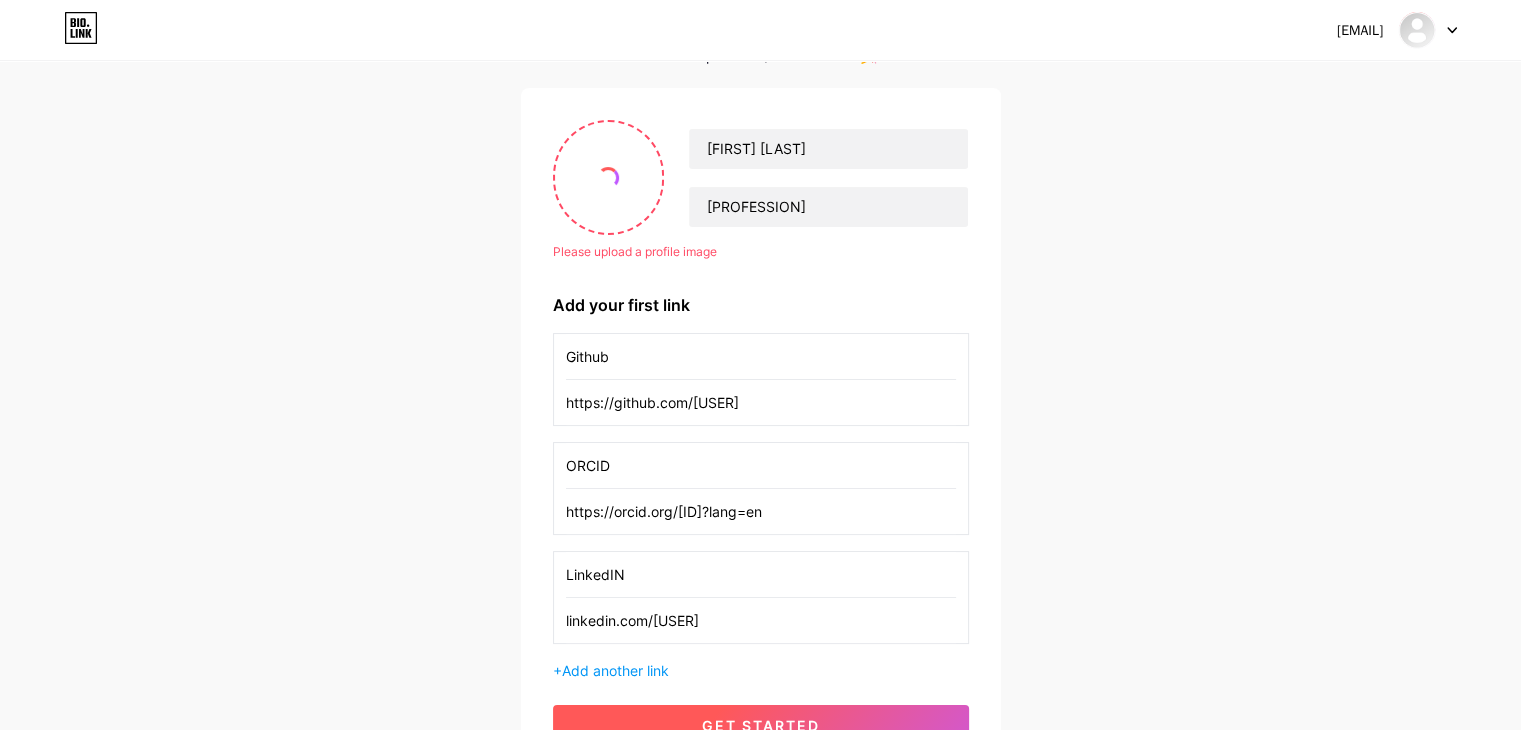 scroll, scrollTop: 0, scrollLeft: 0, axis: both 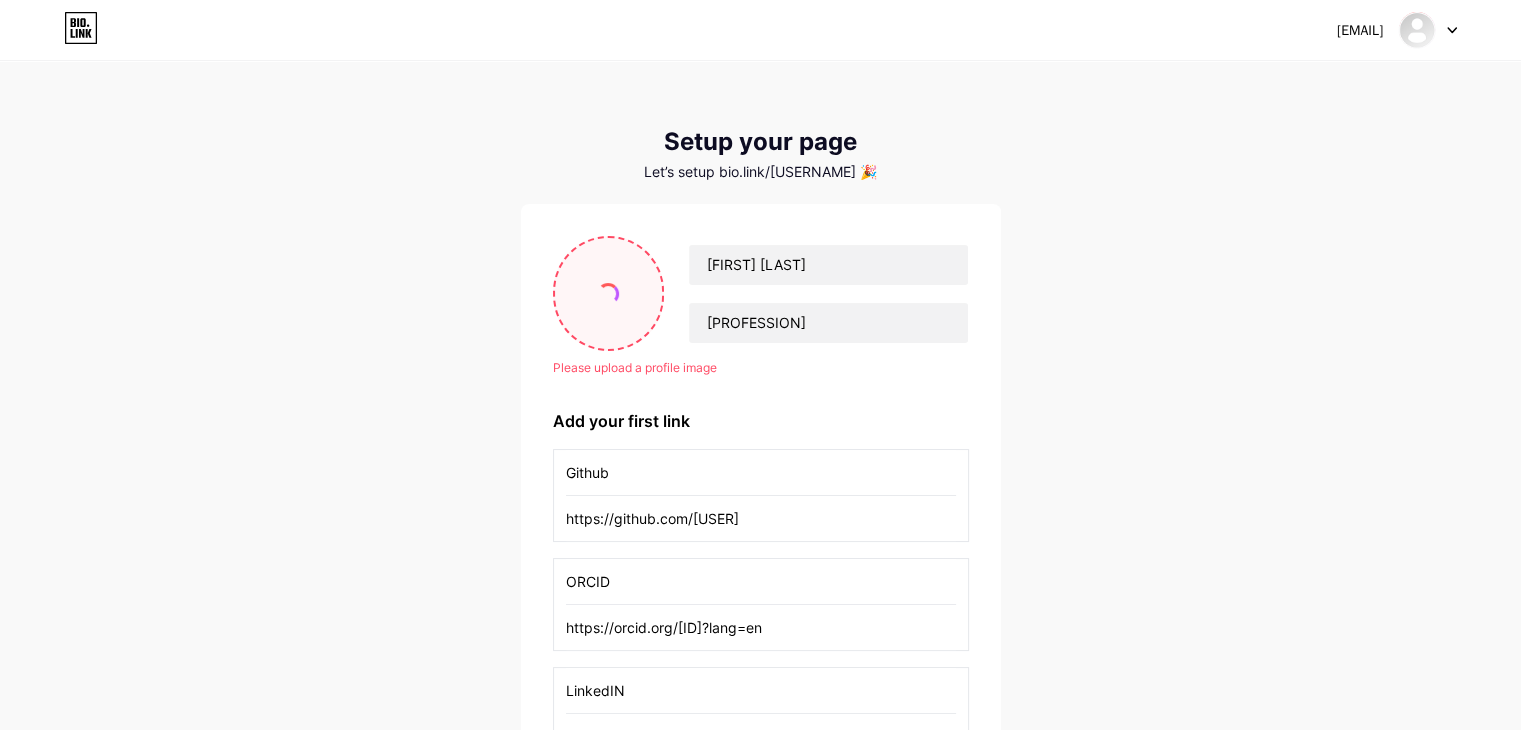 click at bounding box center (609, 293) 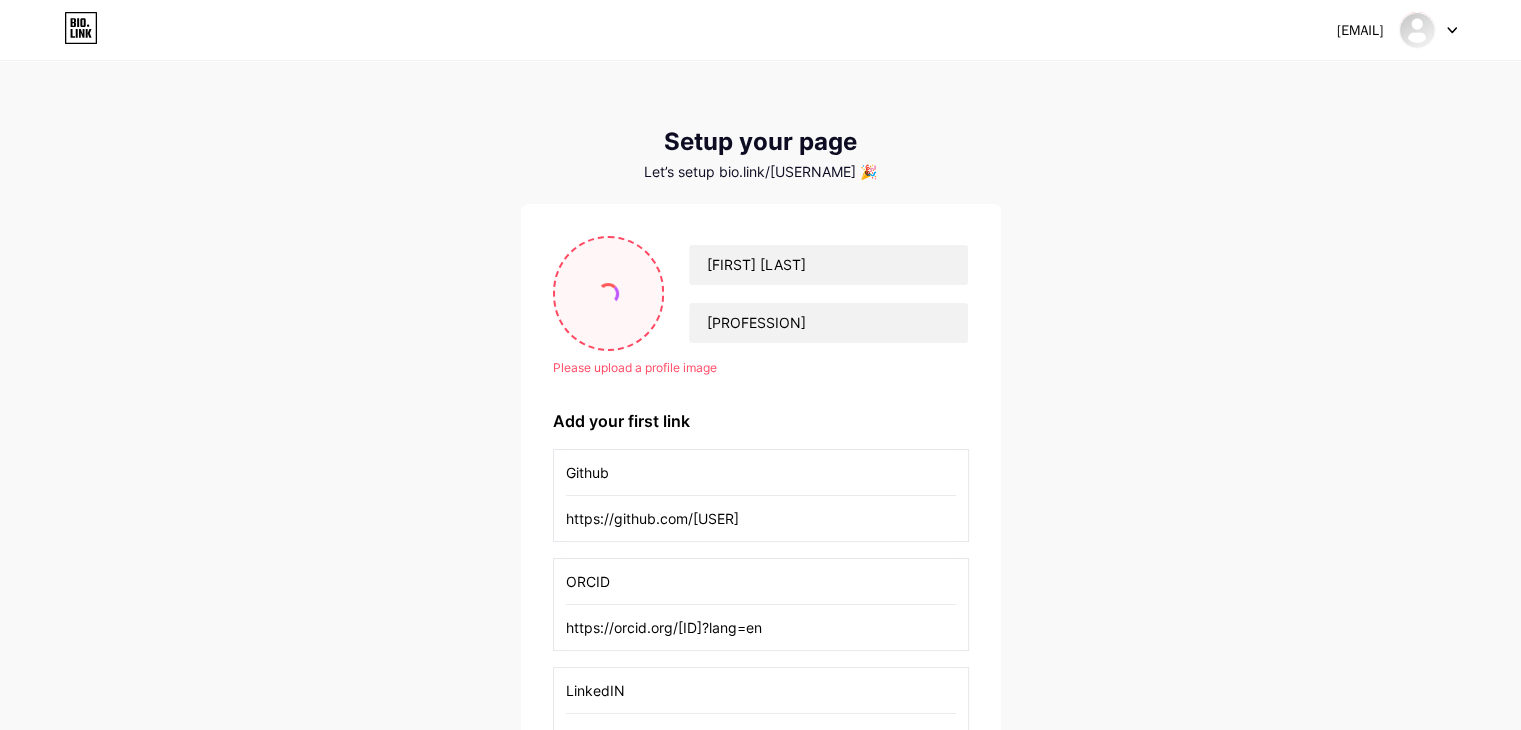 click at bounding box center (608, 294) 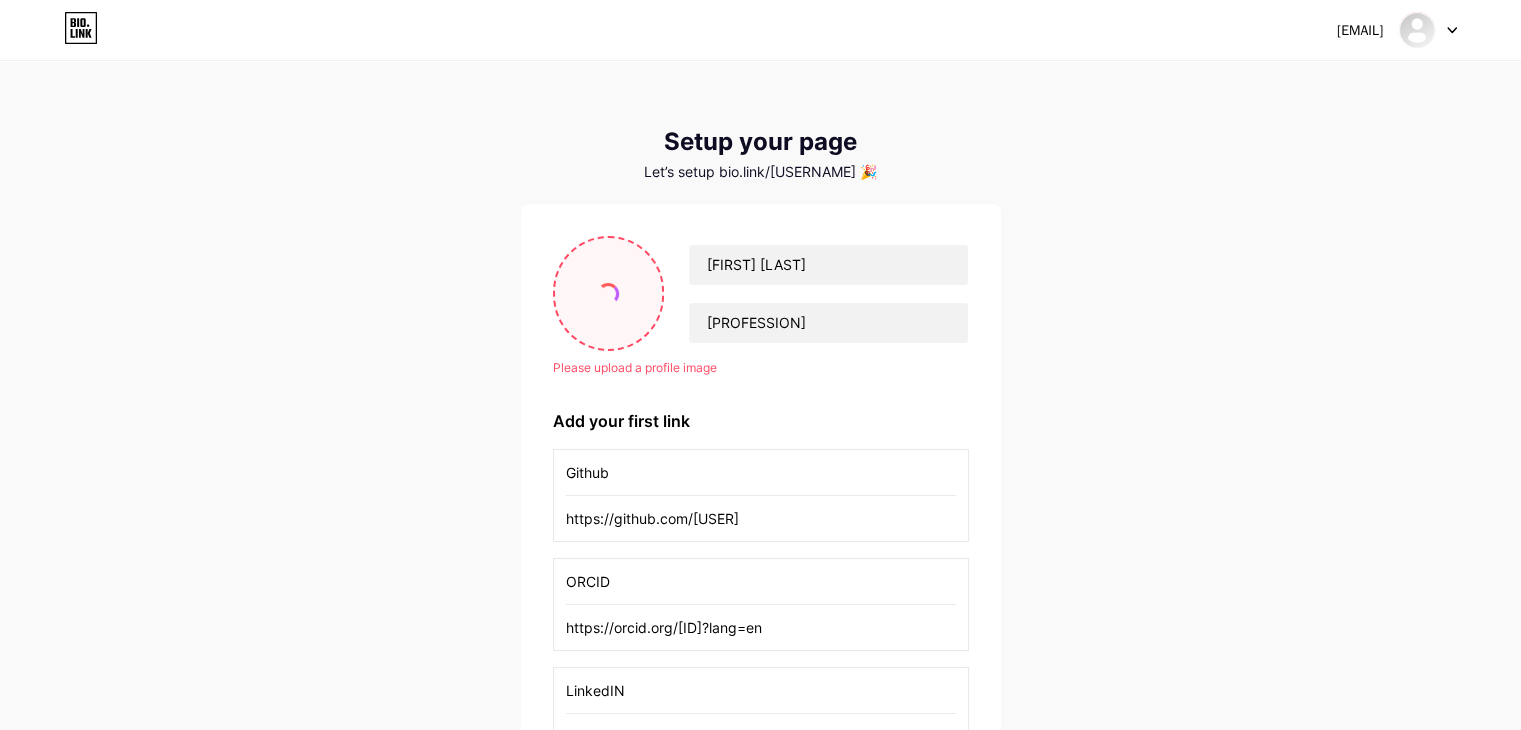 click at bounding box center (608, 294) 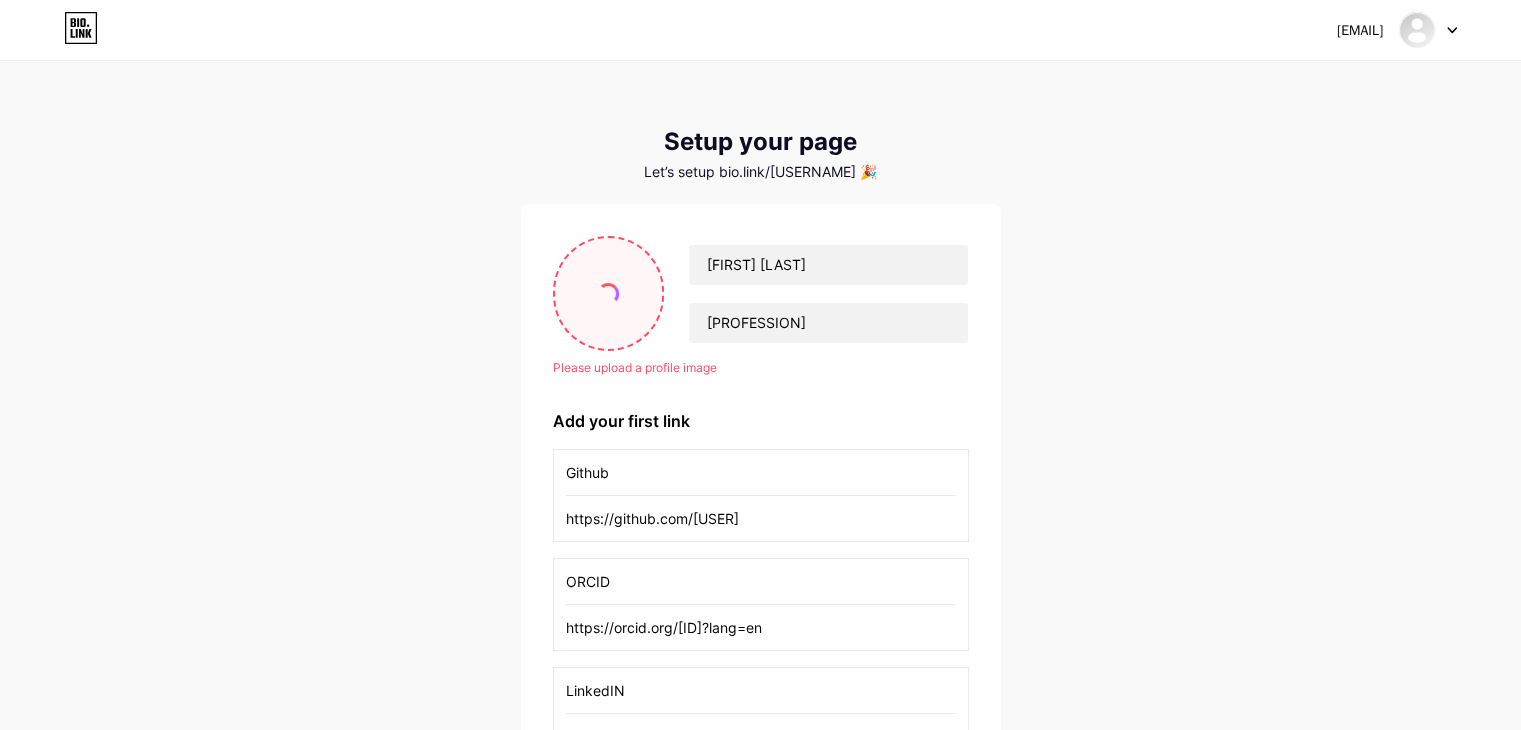 click at bounding box center (608, 294) 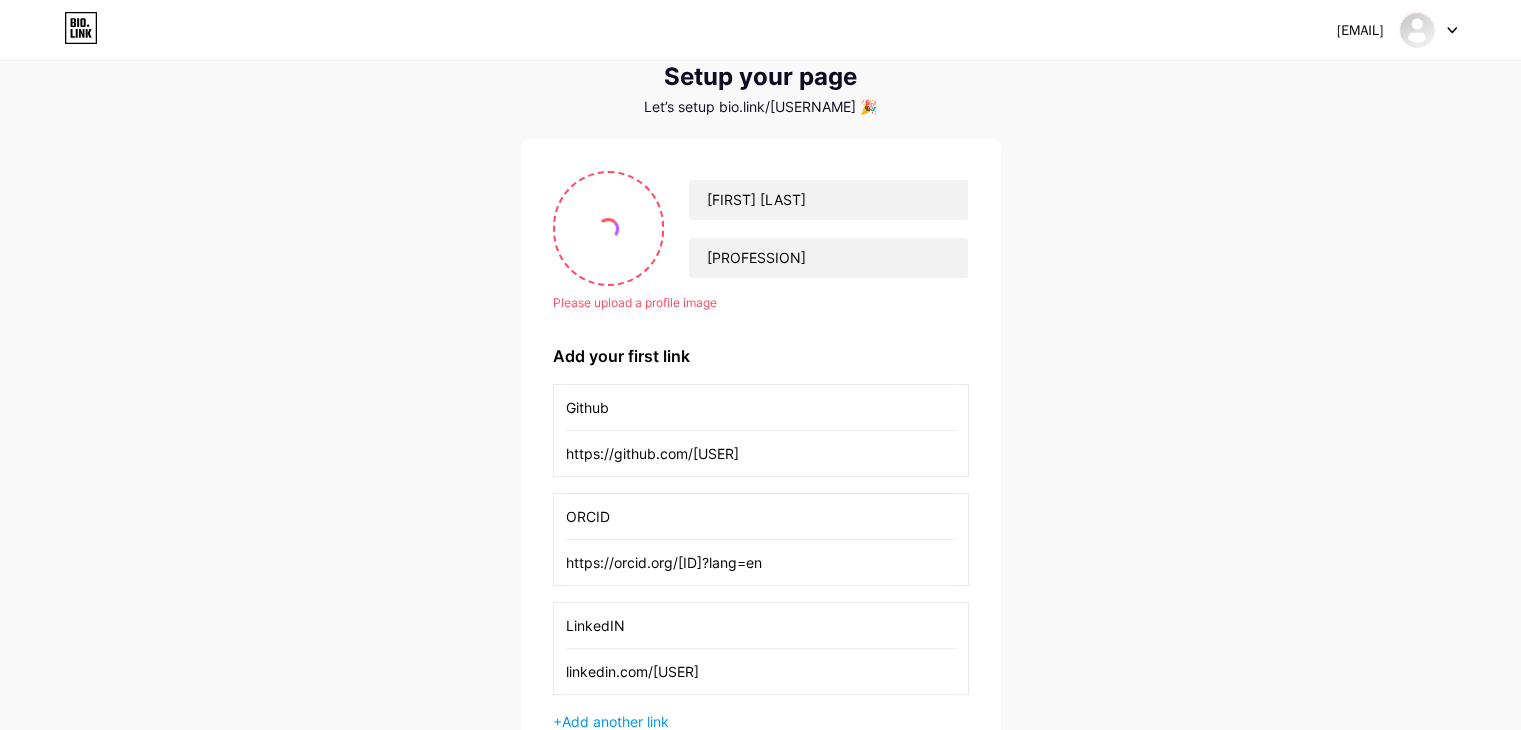 scroll, scrollTop: 100, scrollLeft: 0, axis: vertical 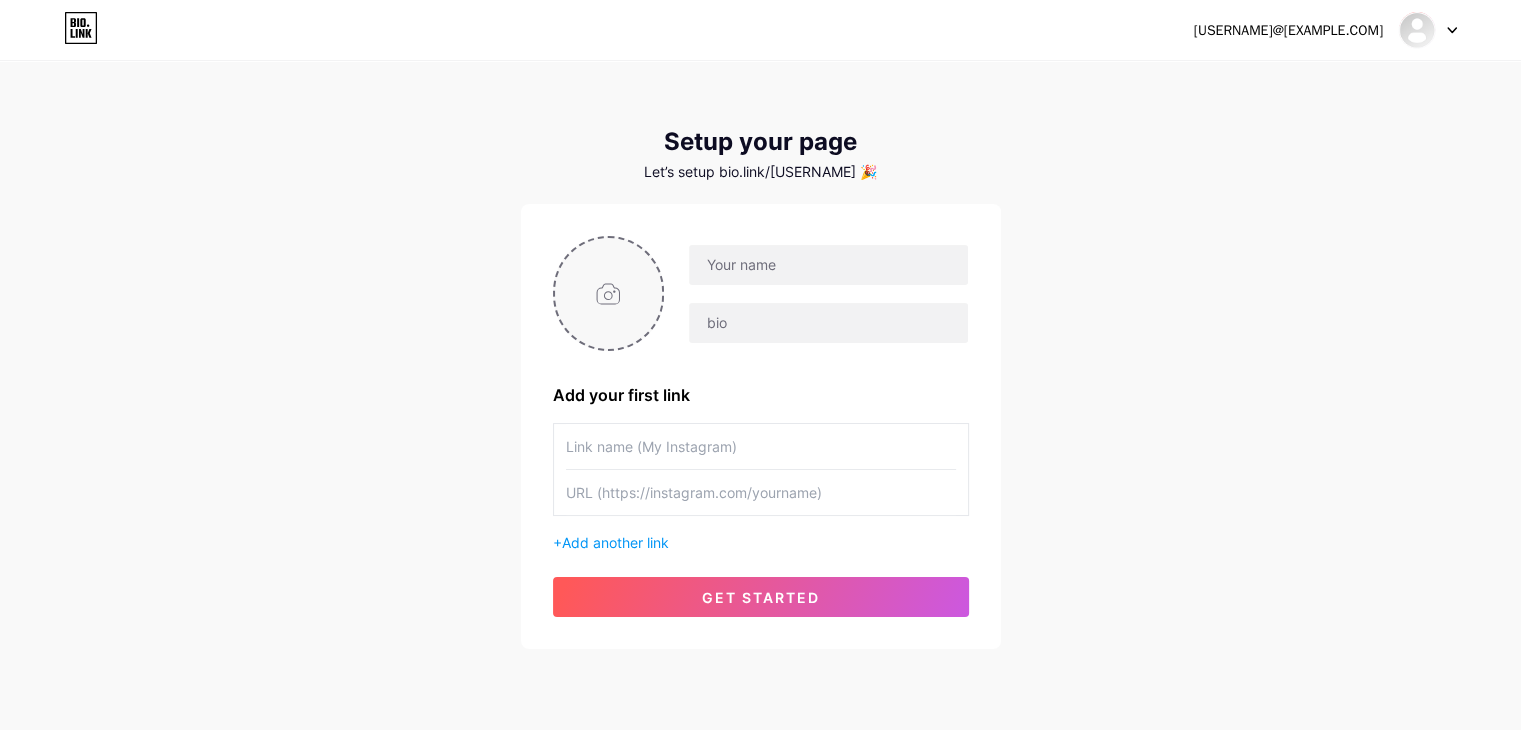 click at bounding box center [609, 293] 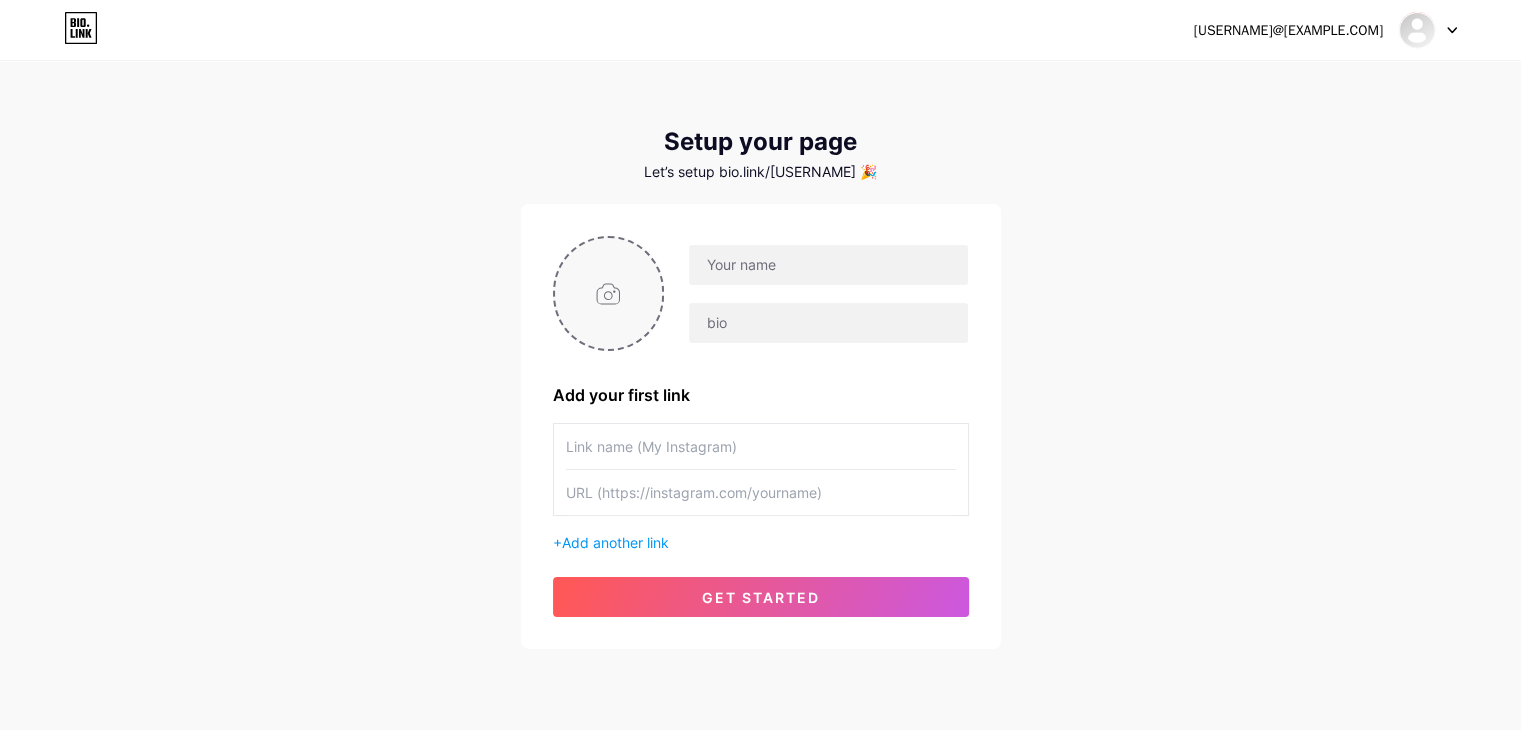 type on "C:\fakepath\Formal_photo.jpeg" 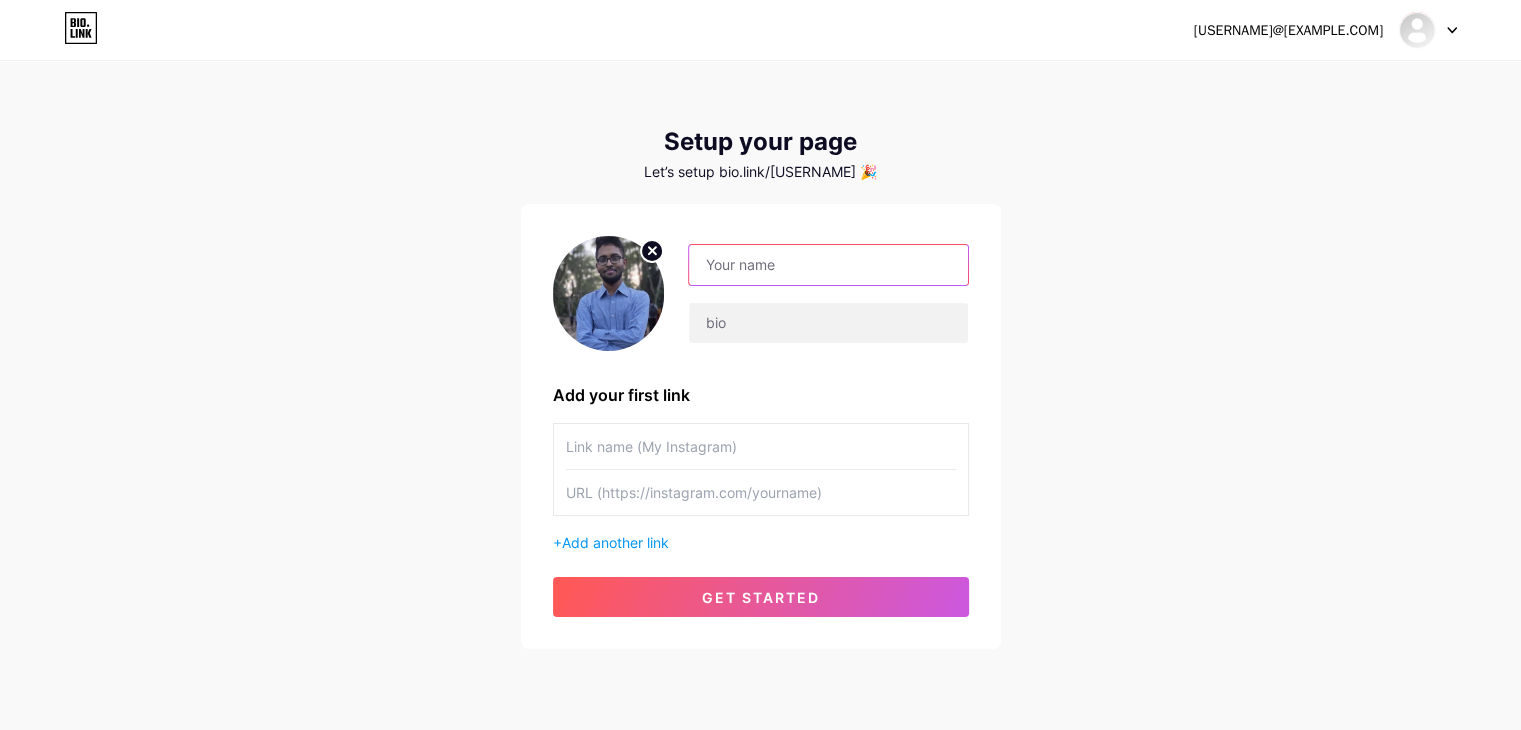 click at bounding box center [828, 265] 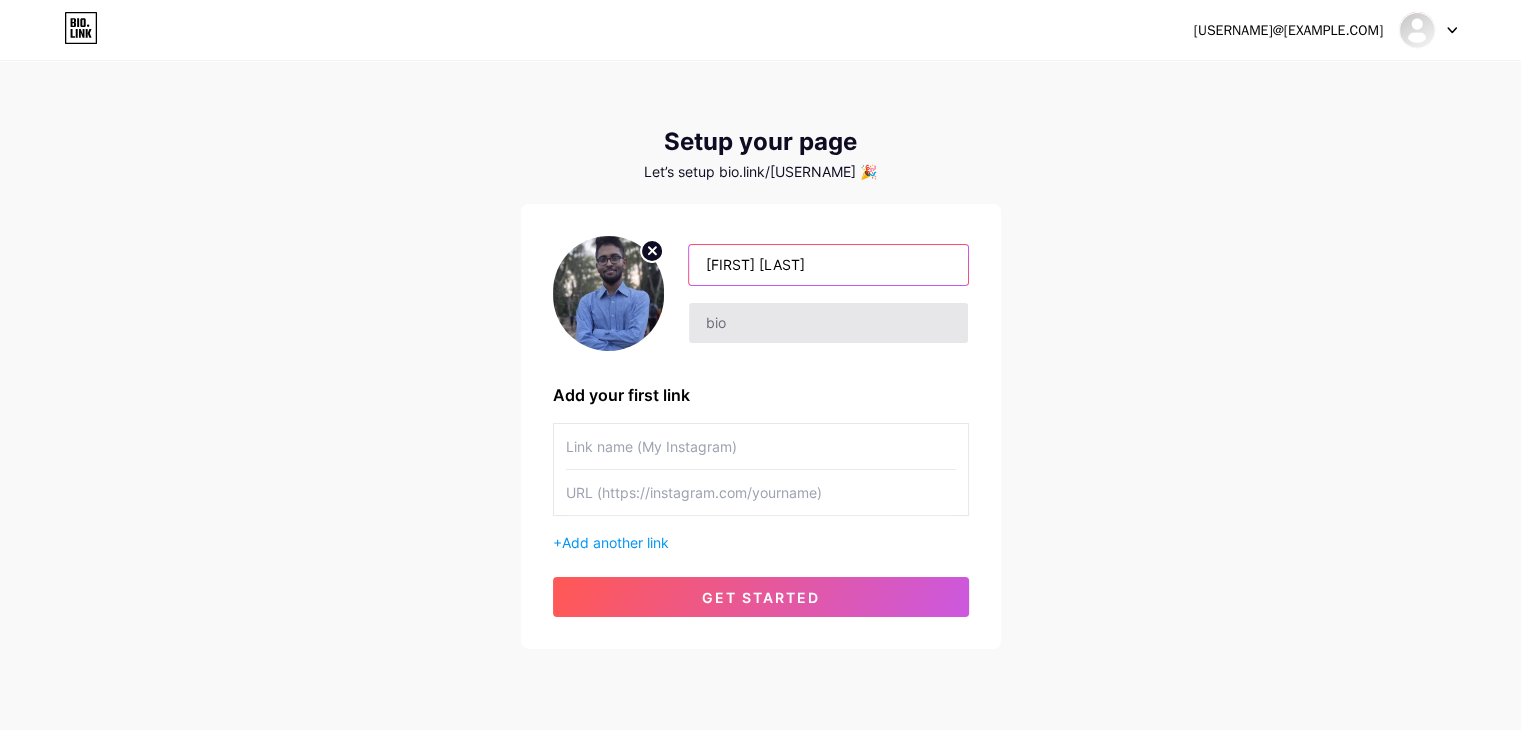 type on "[FIRST] [LAST]" 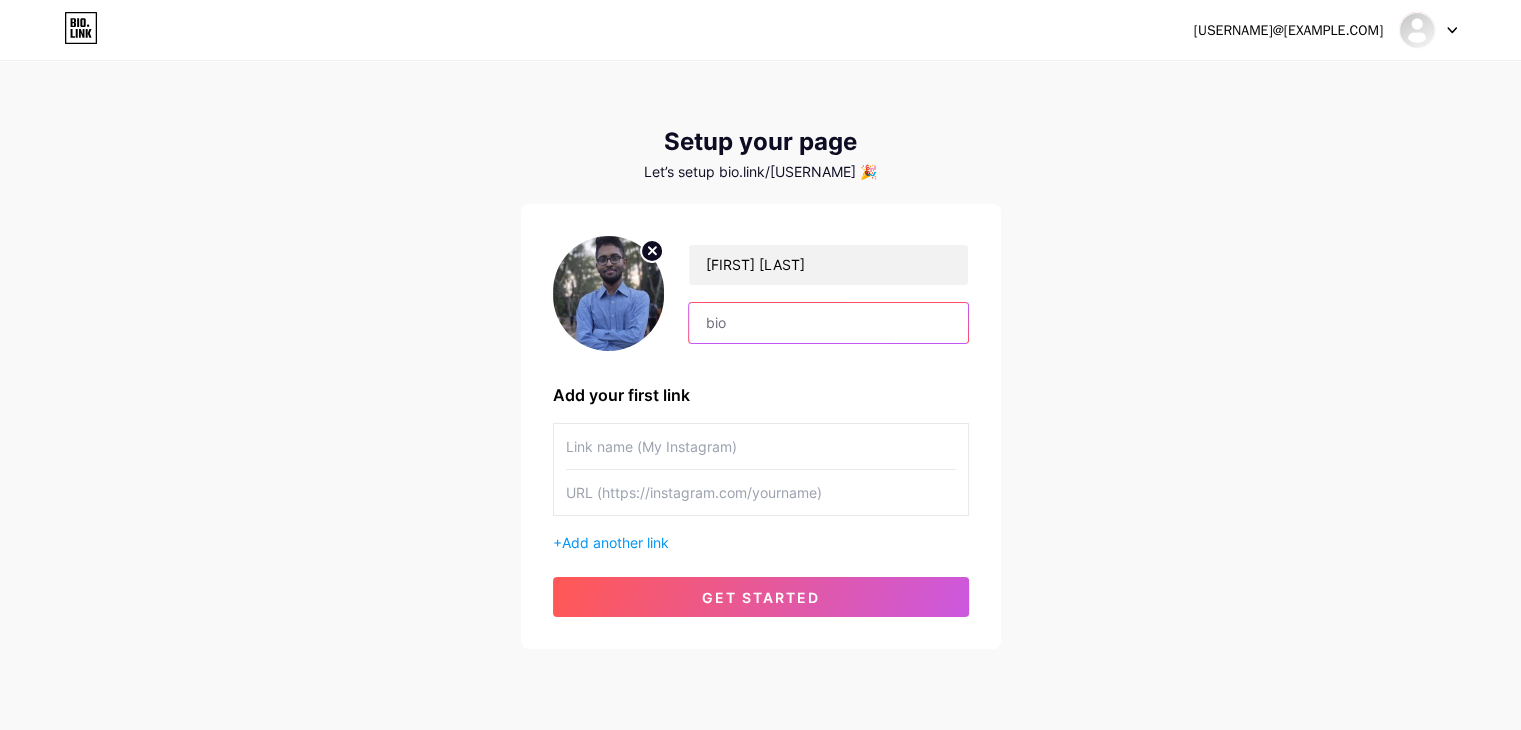 click at bounding box center [828, 323] 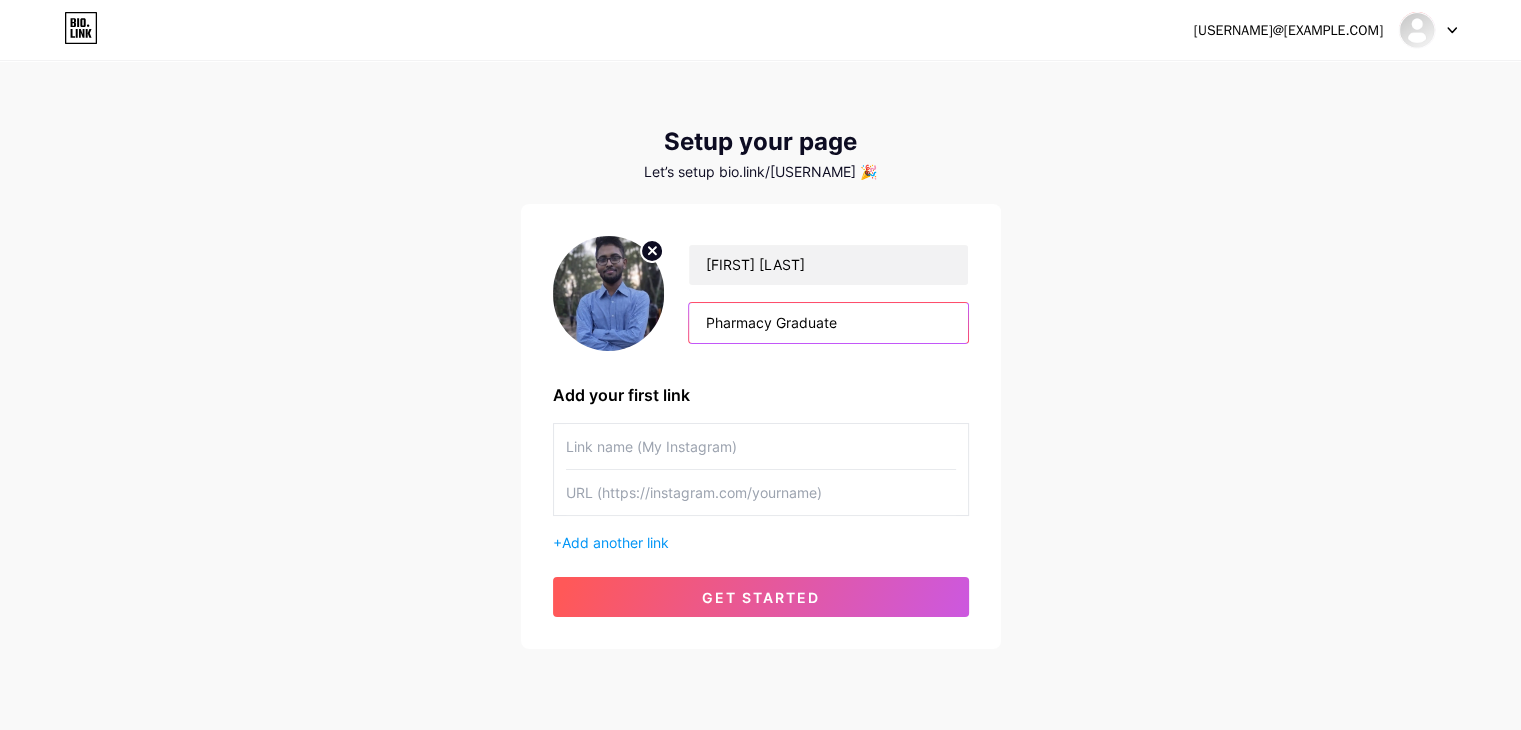 type on "[PROFESSION]" 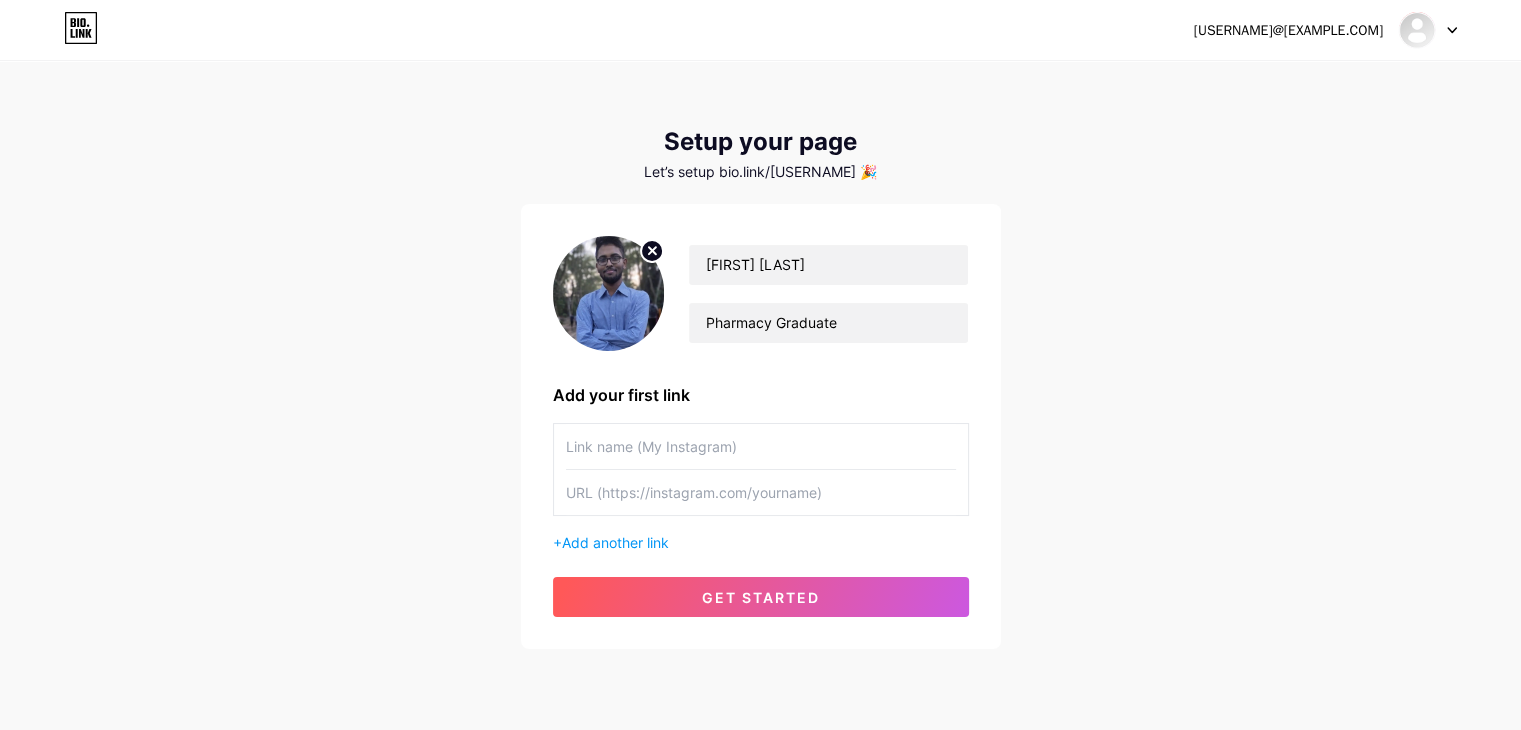click at bounding box center [761, 446] 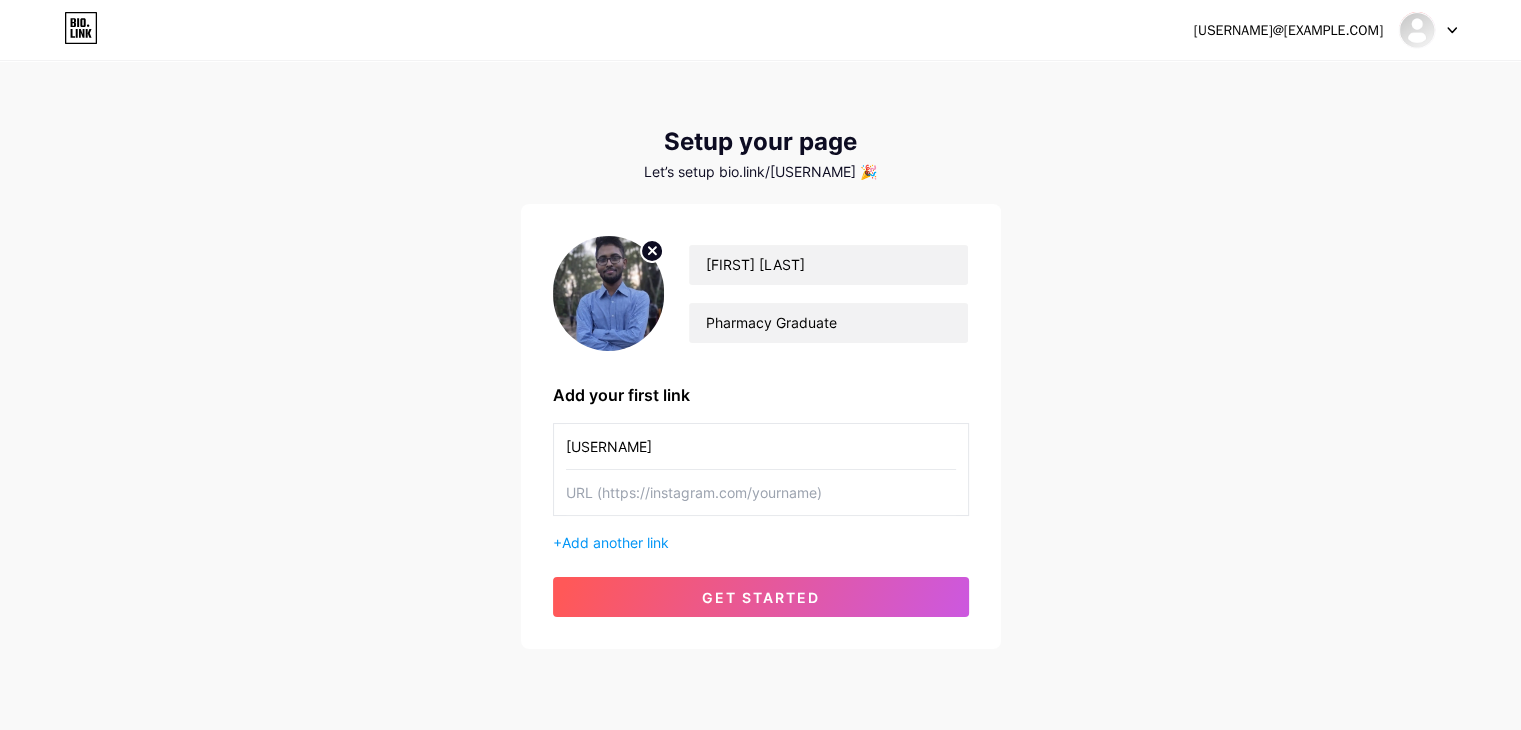 type on "Github" 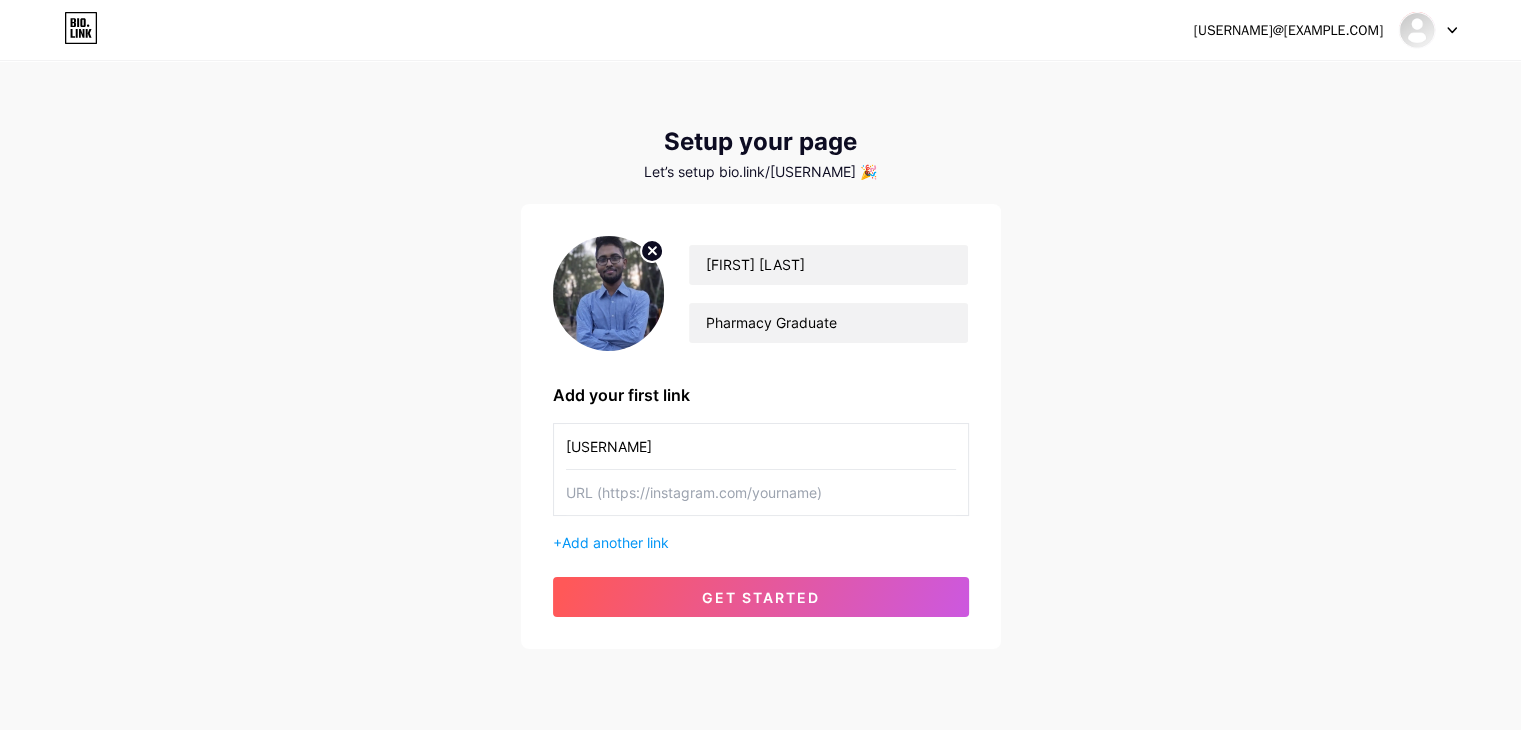 click at bounding box center [761, 446] 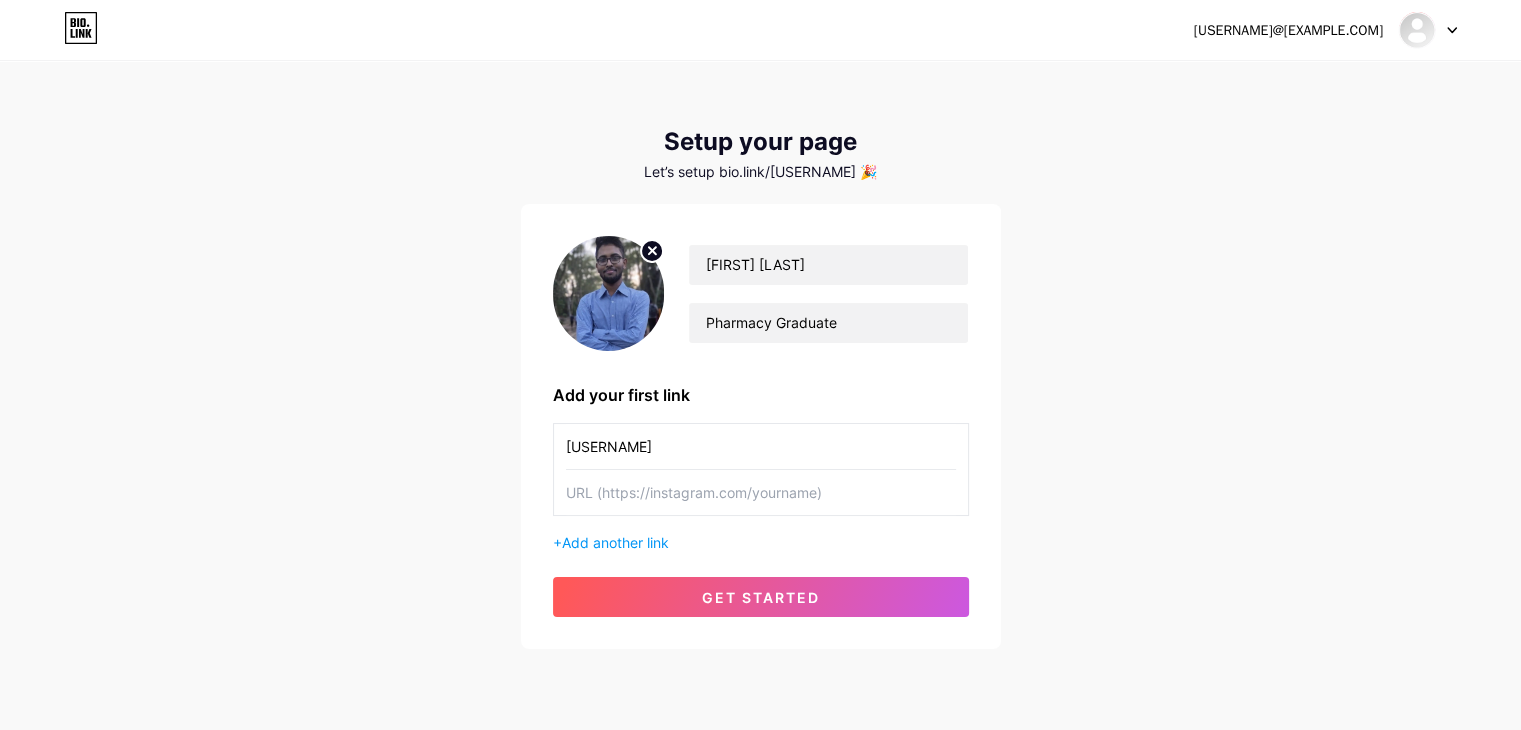 paste on "https://github.com/[USER]" 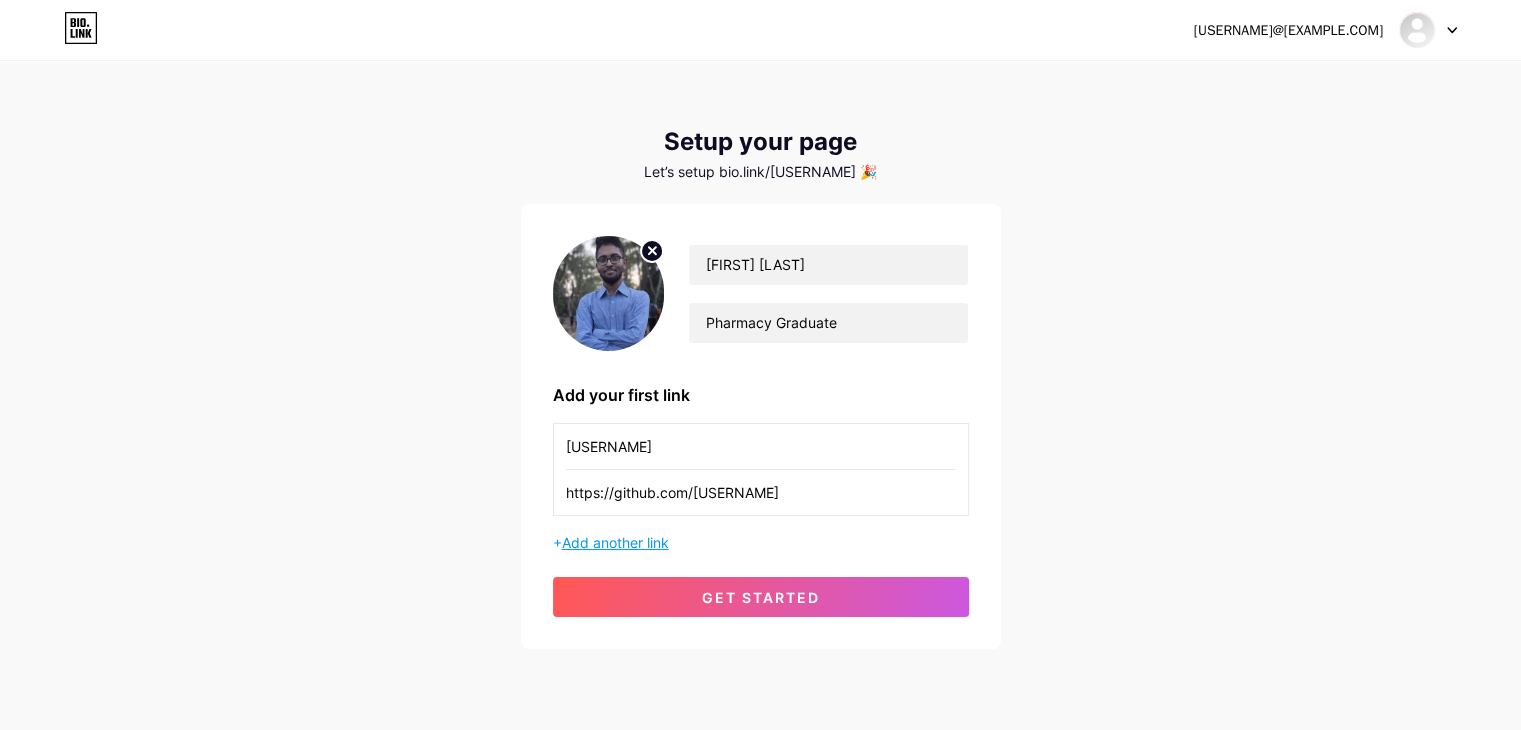 type on "https://github.com/[USER]" 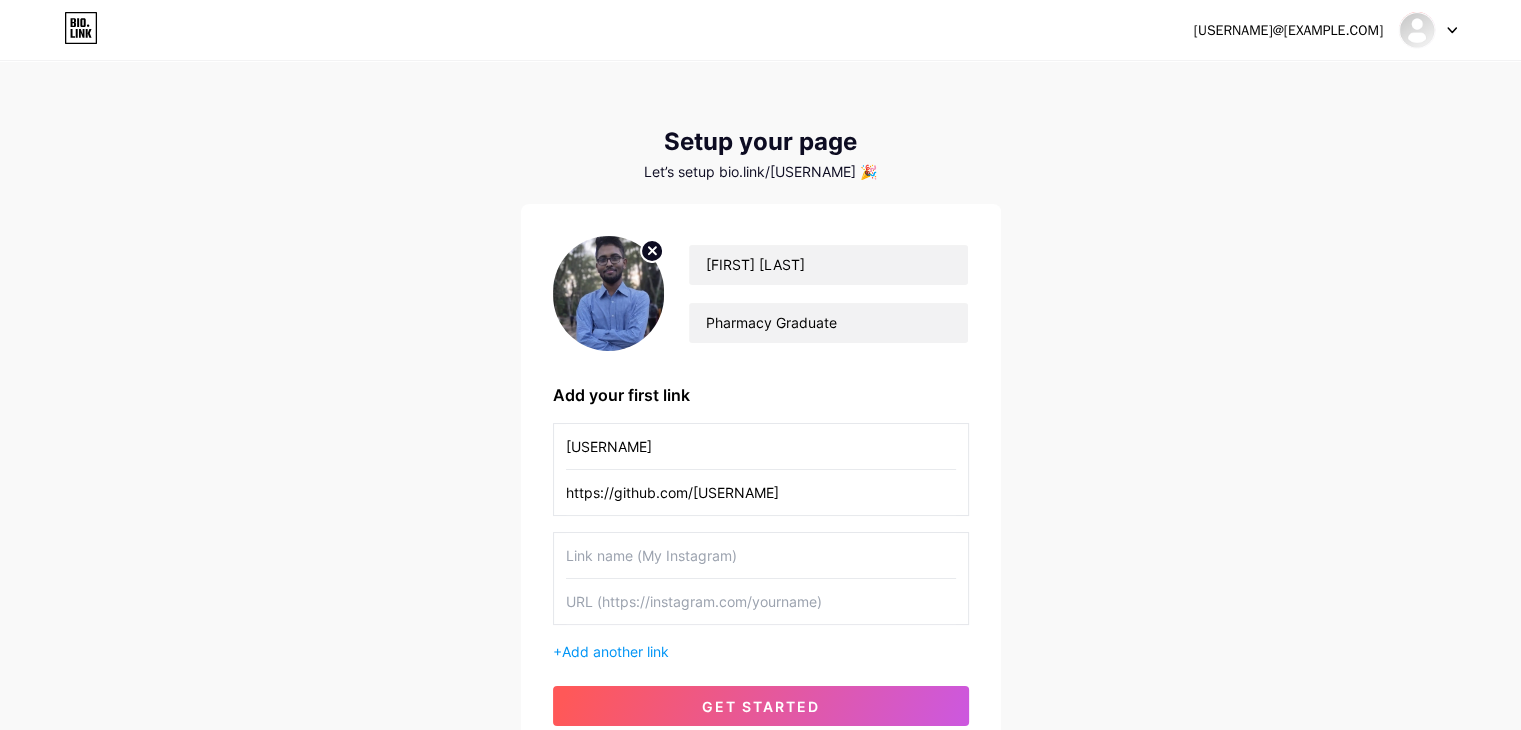 click at bounding box center (761, 446) 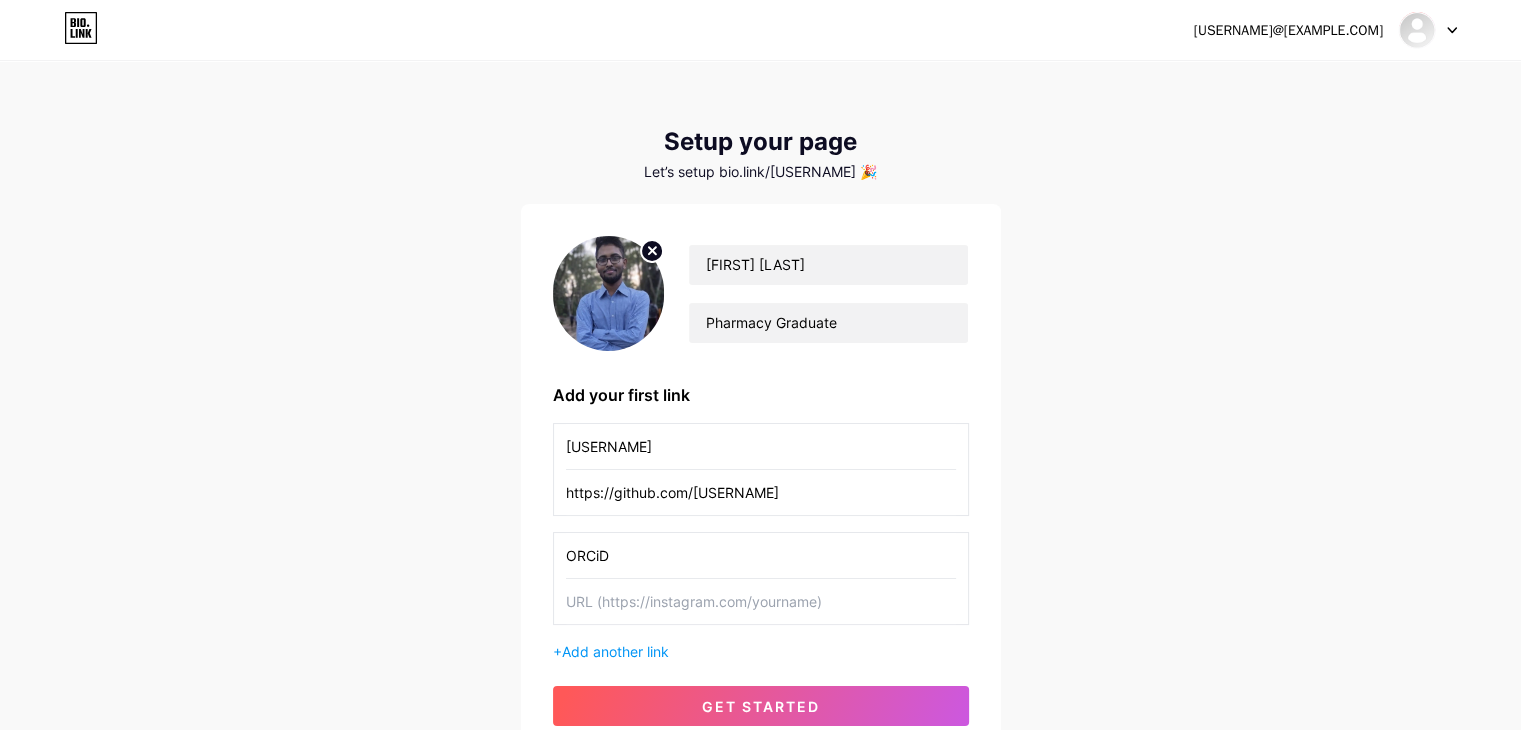 type on "ORCiD" 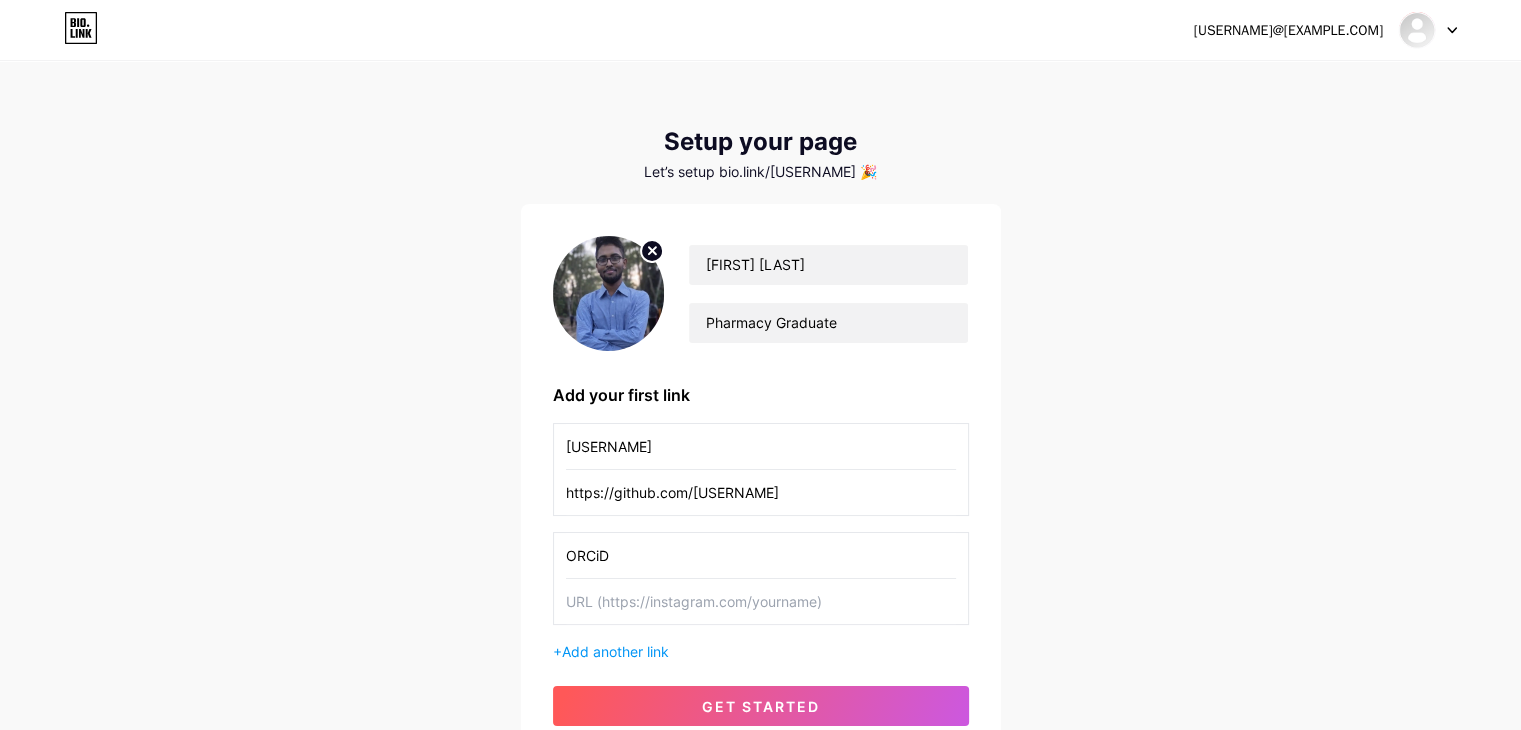 click at bounding box center [761, 446] 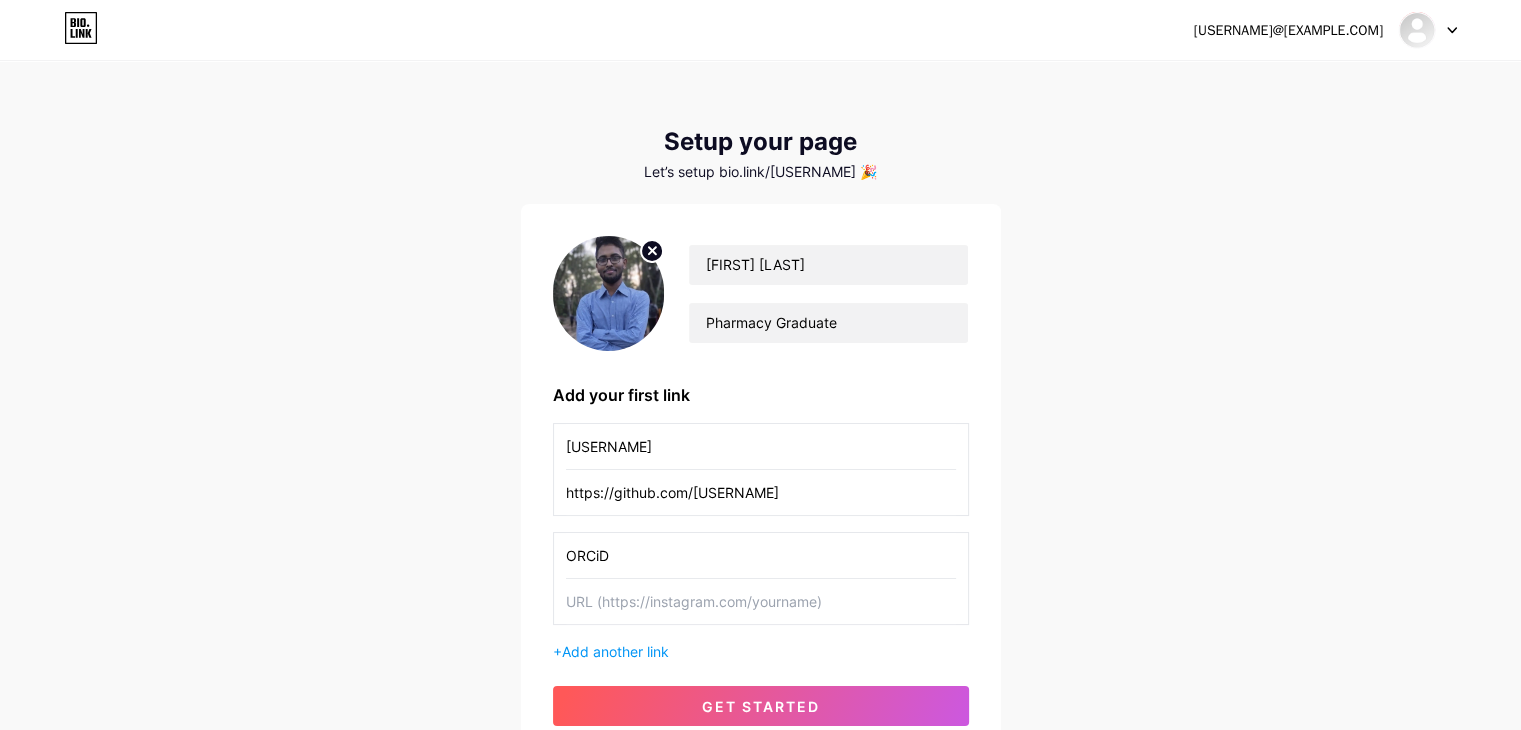 click at bounding box center [761, 446] 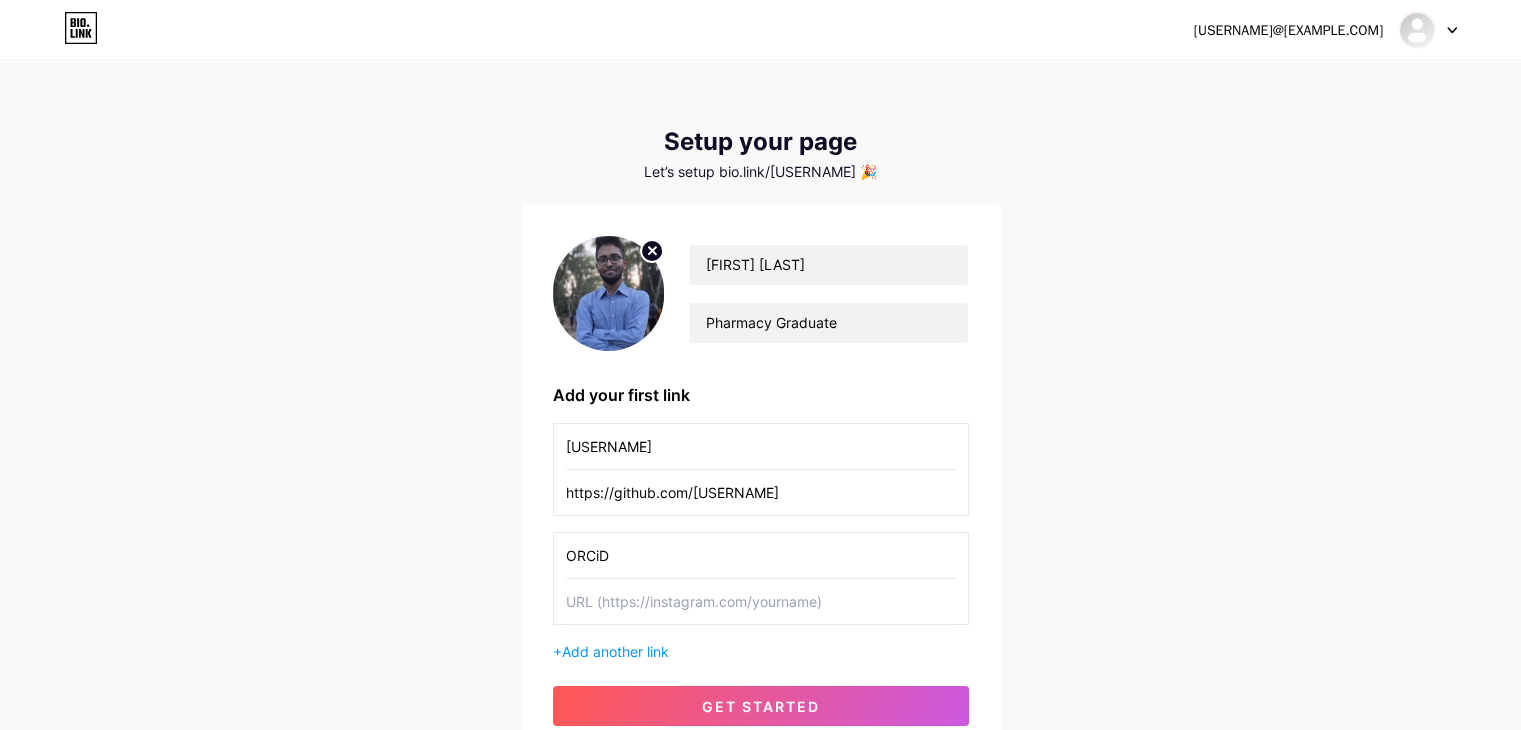 paste on "https://orcid.org/[ID]?lang=en" 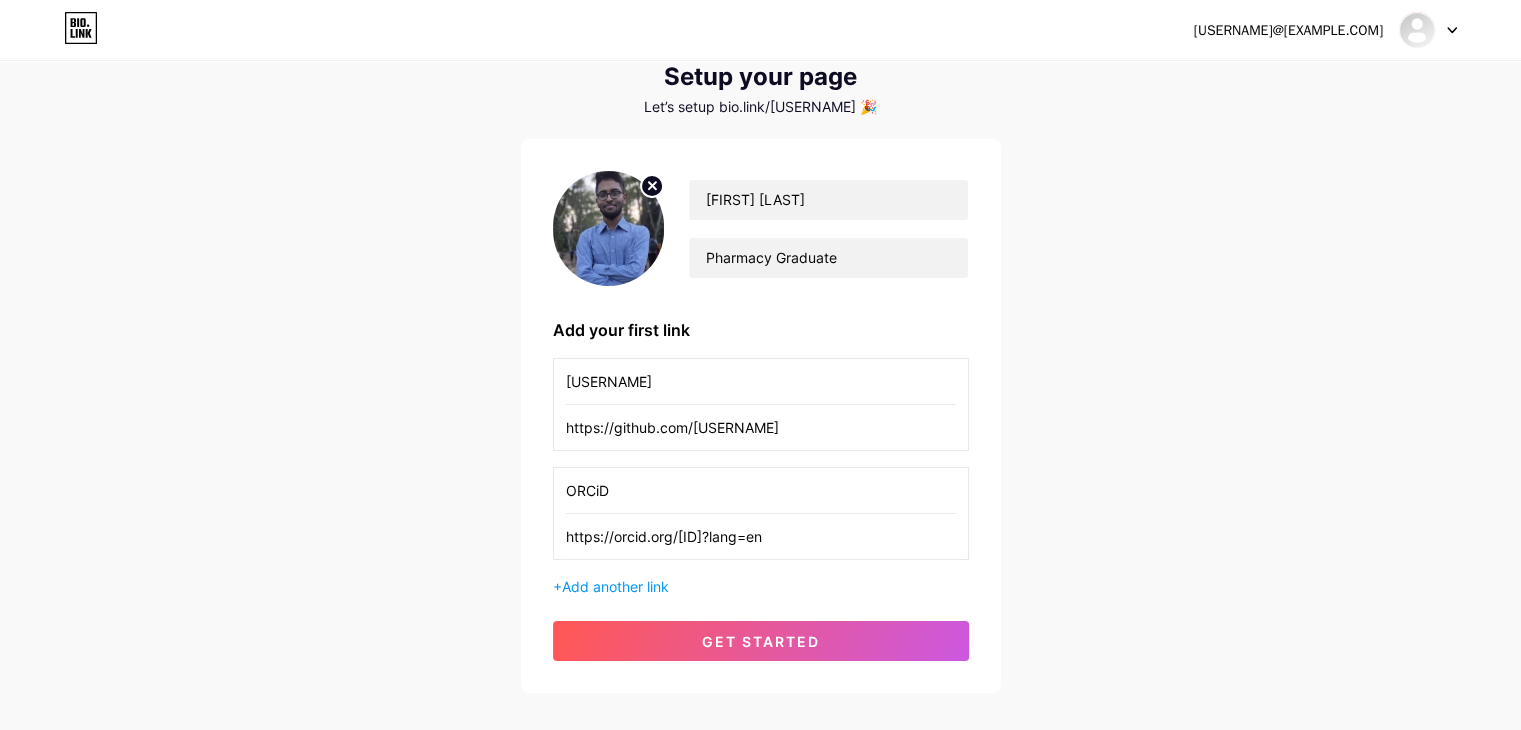 scroll, scrollTop: 100, scrollLeft: 0, axis: vertical 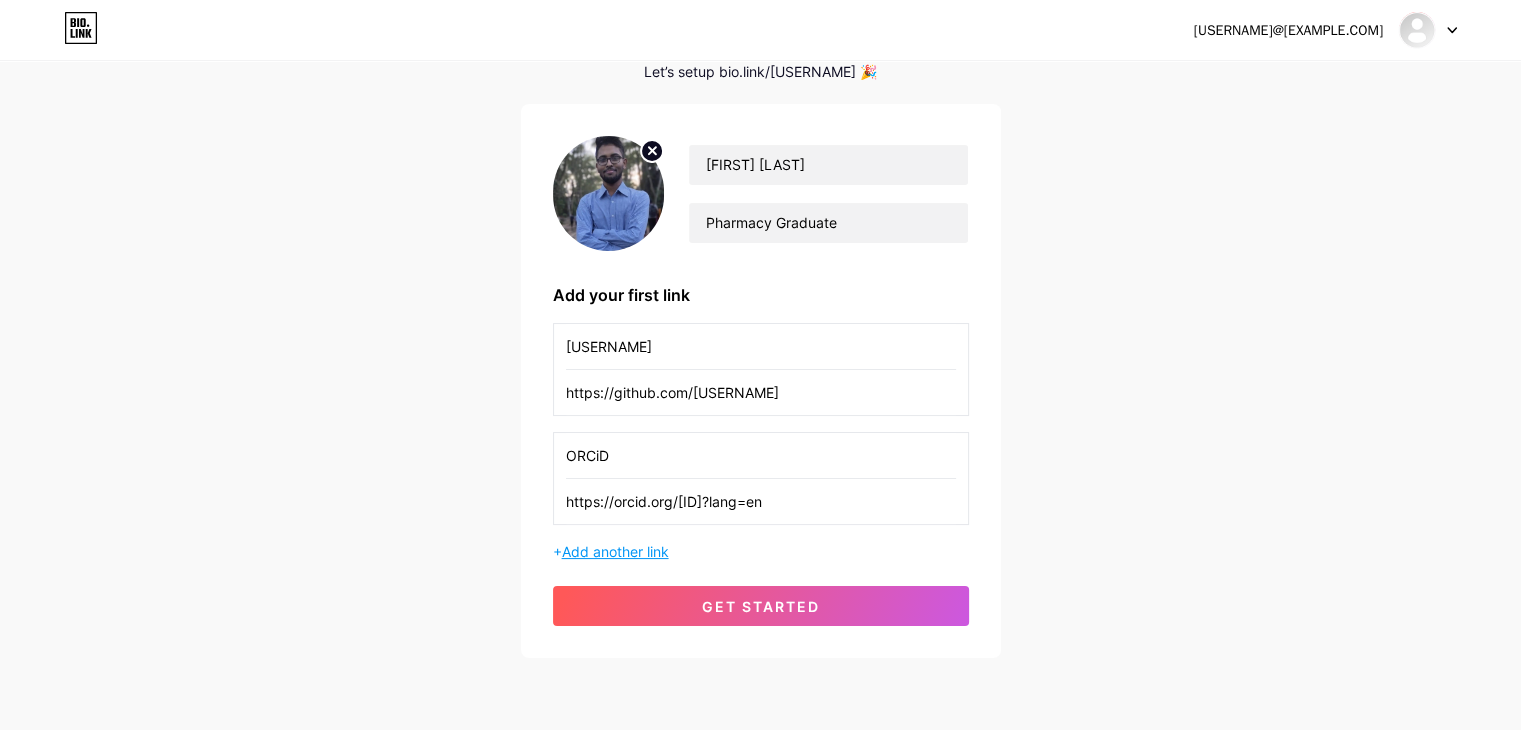 type on "https://orcid.org/[ID]?lang=en" 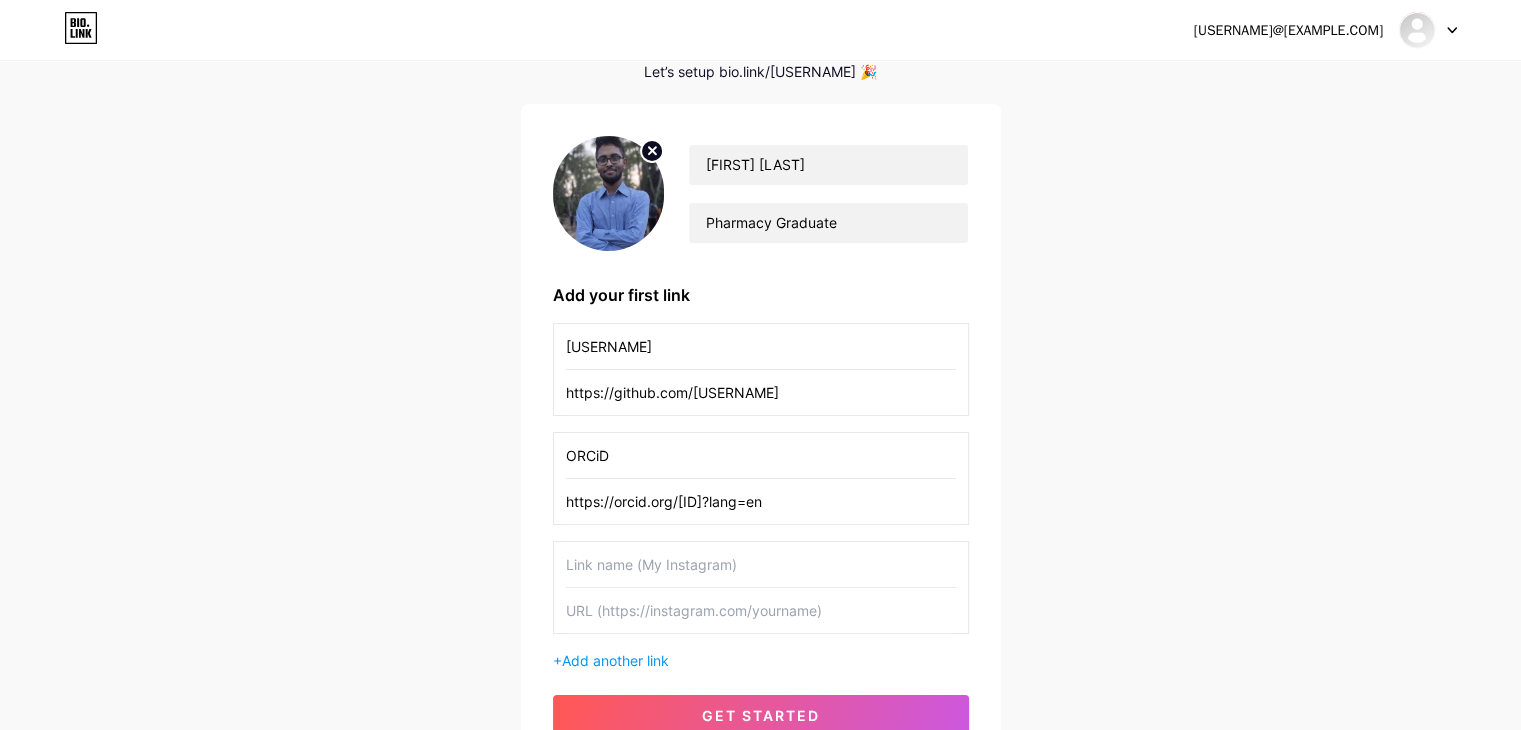 click at bounding box center (761, 346) 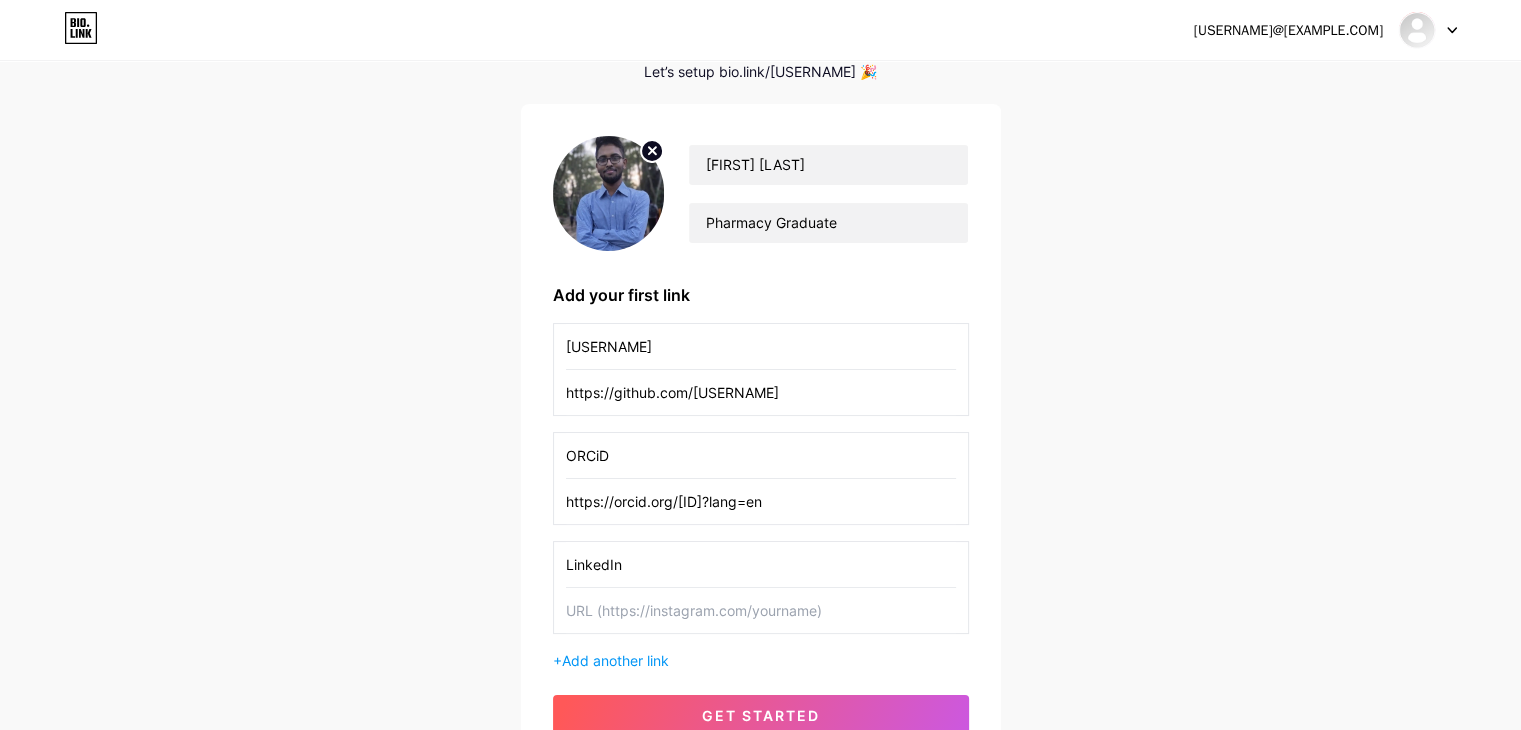type on "LinkedIn" 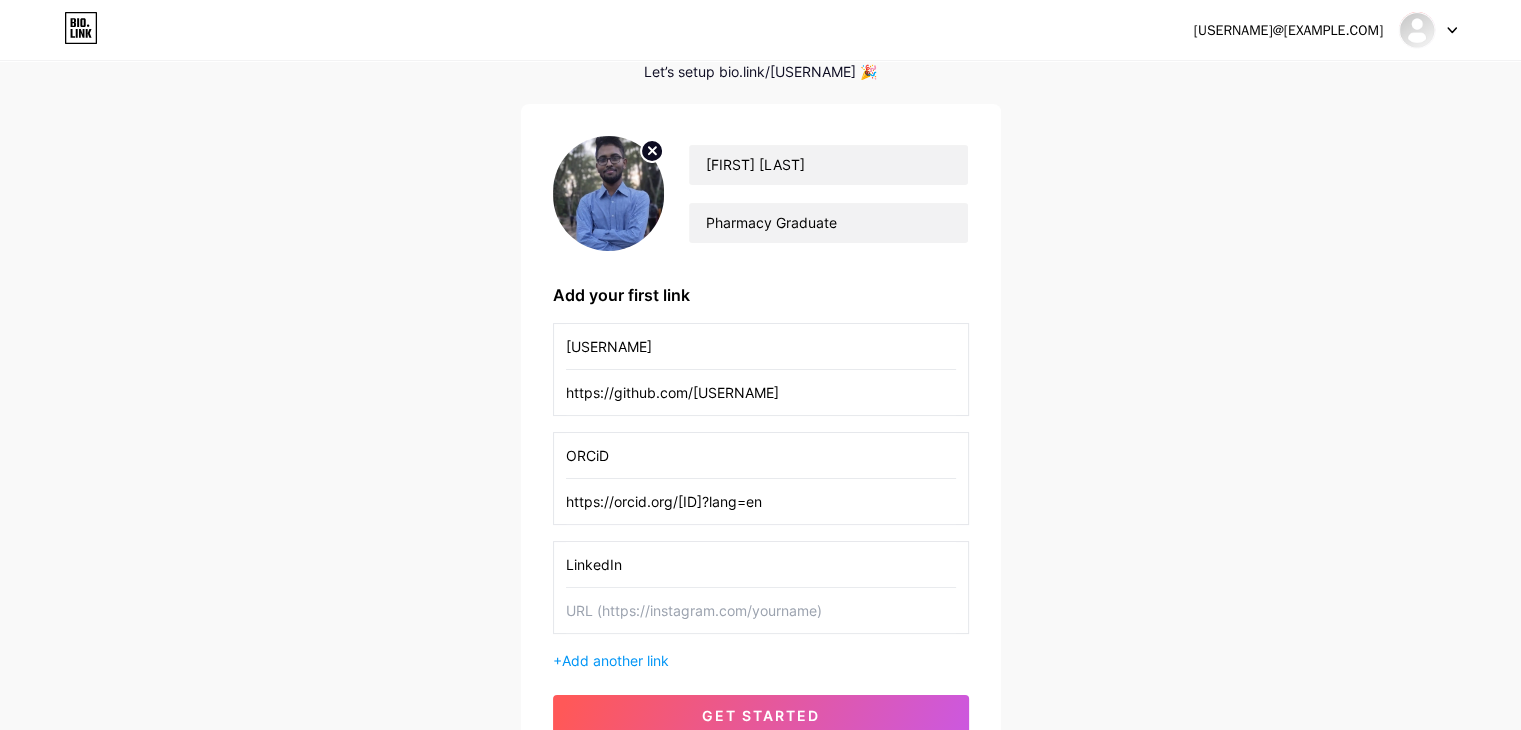 click at bounding box center (761, 346) 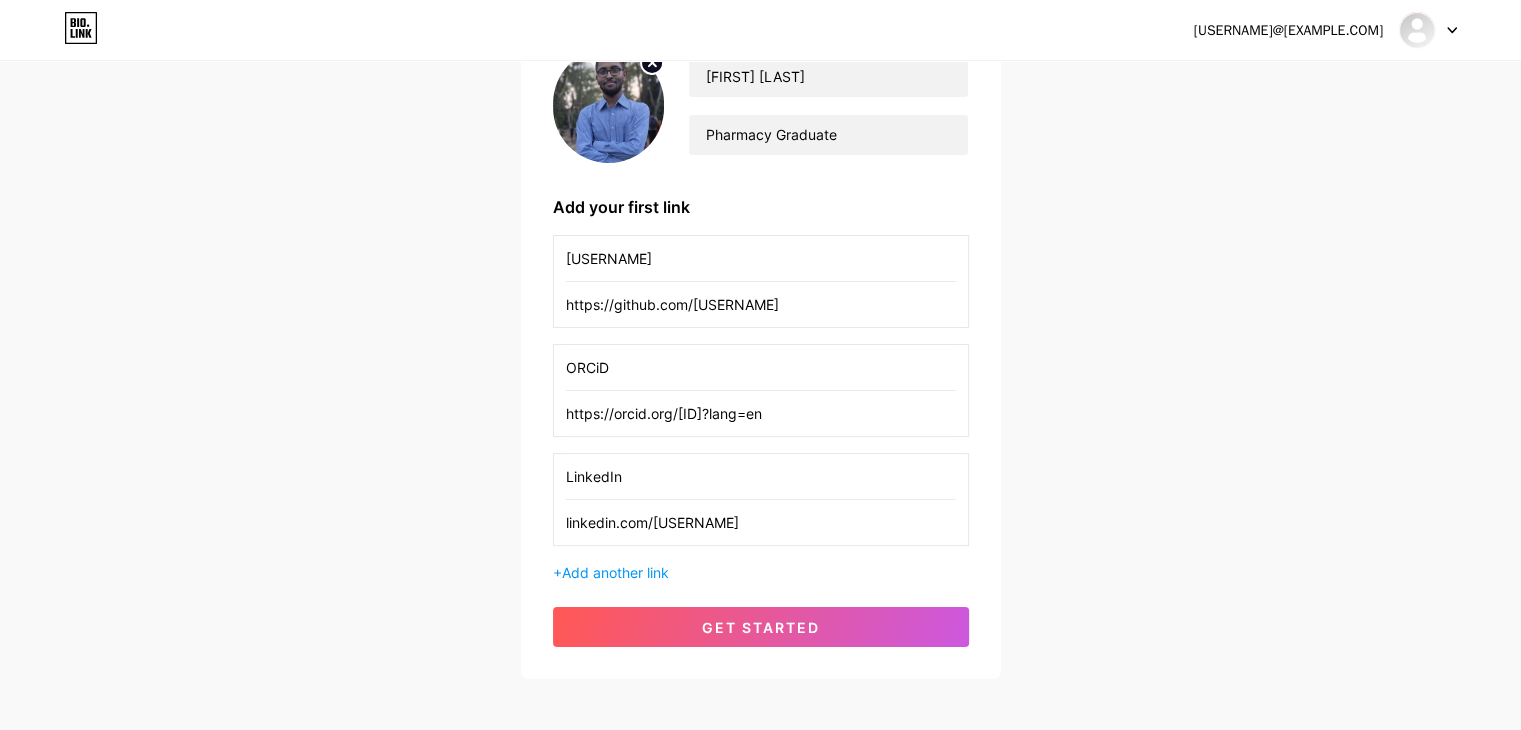 scroll, scrollTop: 280, scrollLeft: 0, axis: vertical 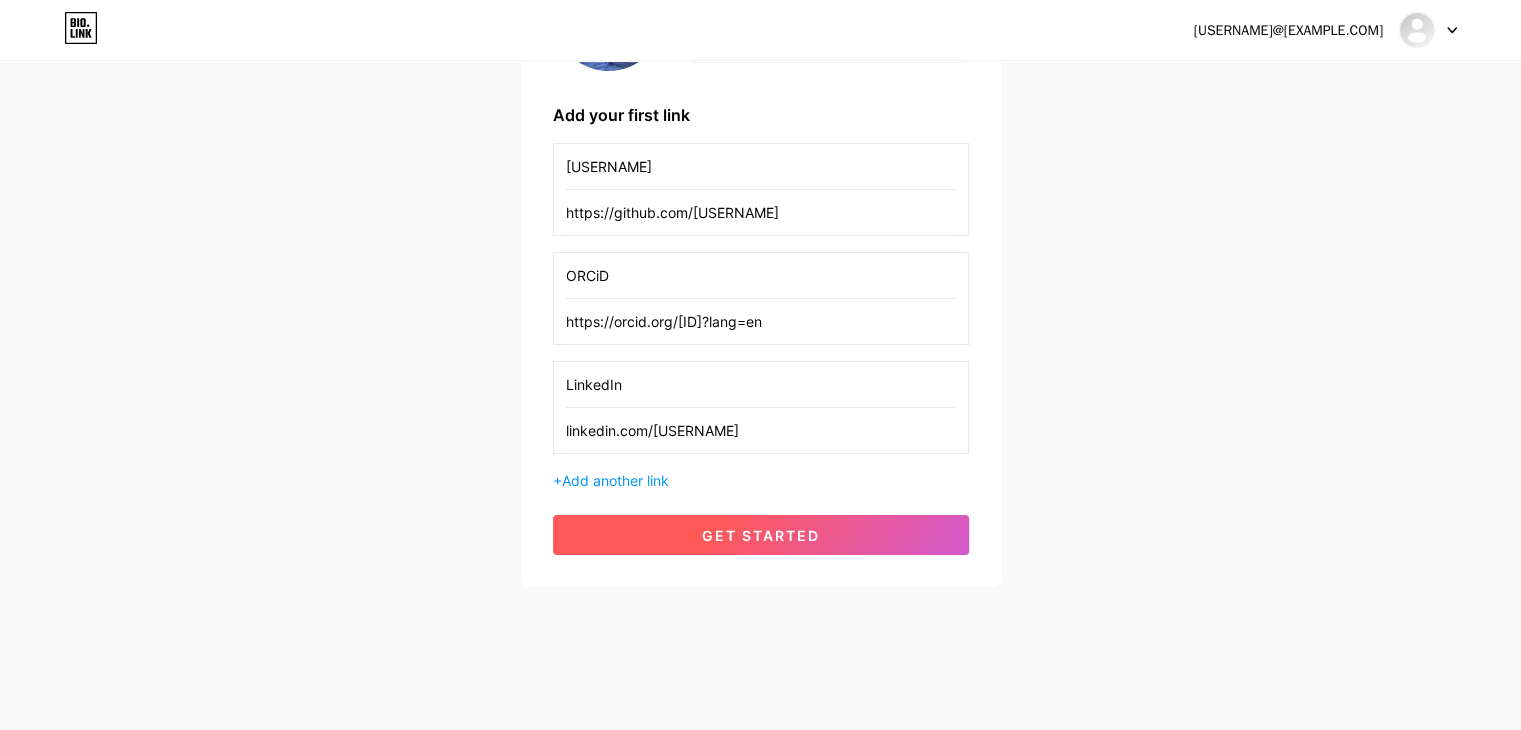 type on "linkedin.com/[USER]" 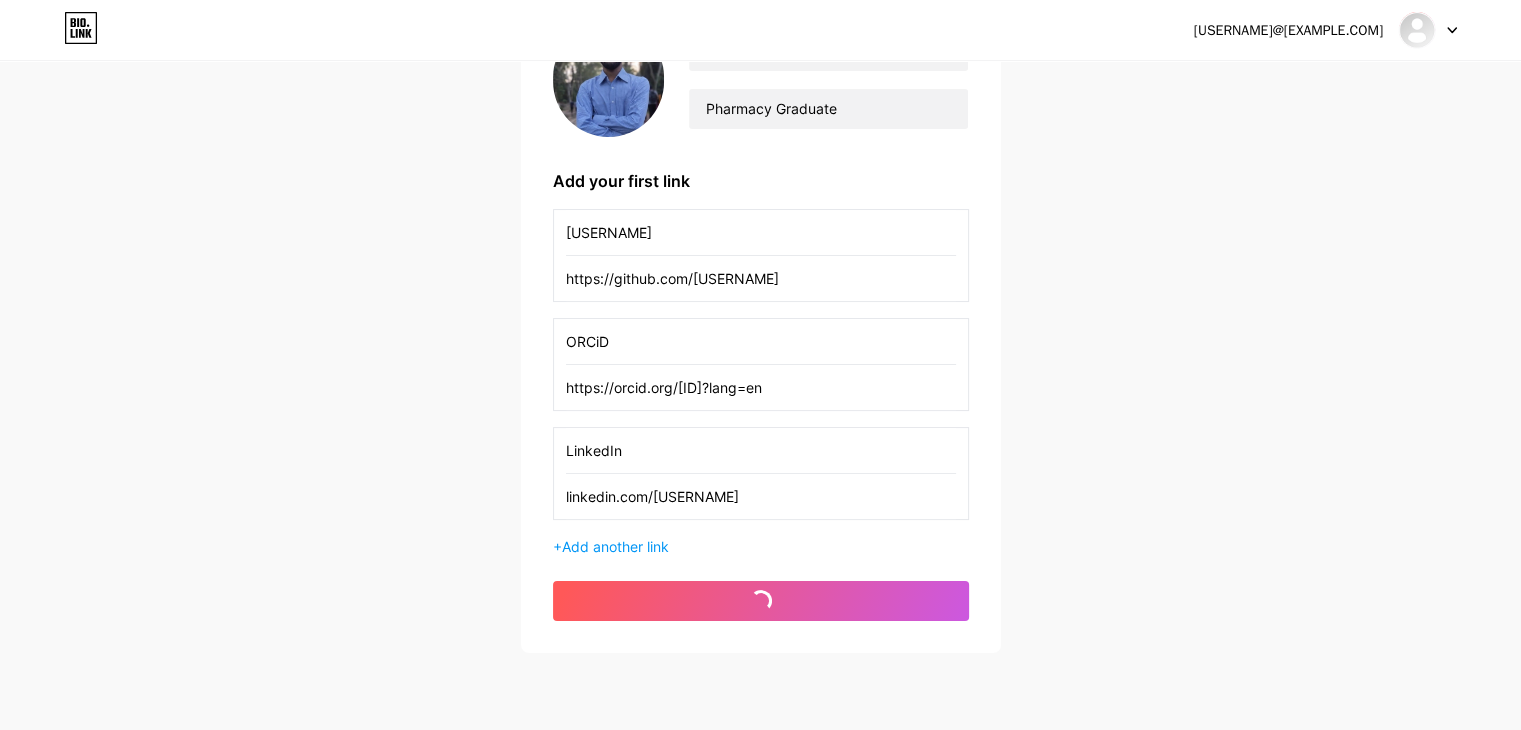 scroll, scrollTop: 180, scrollLeft: 0, axis: vertical 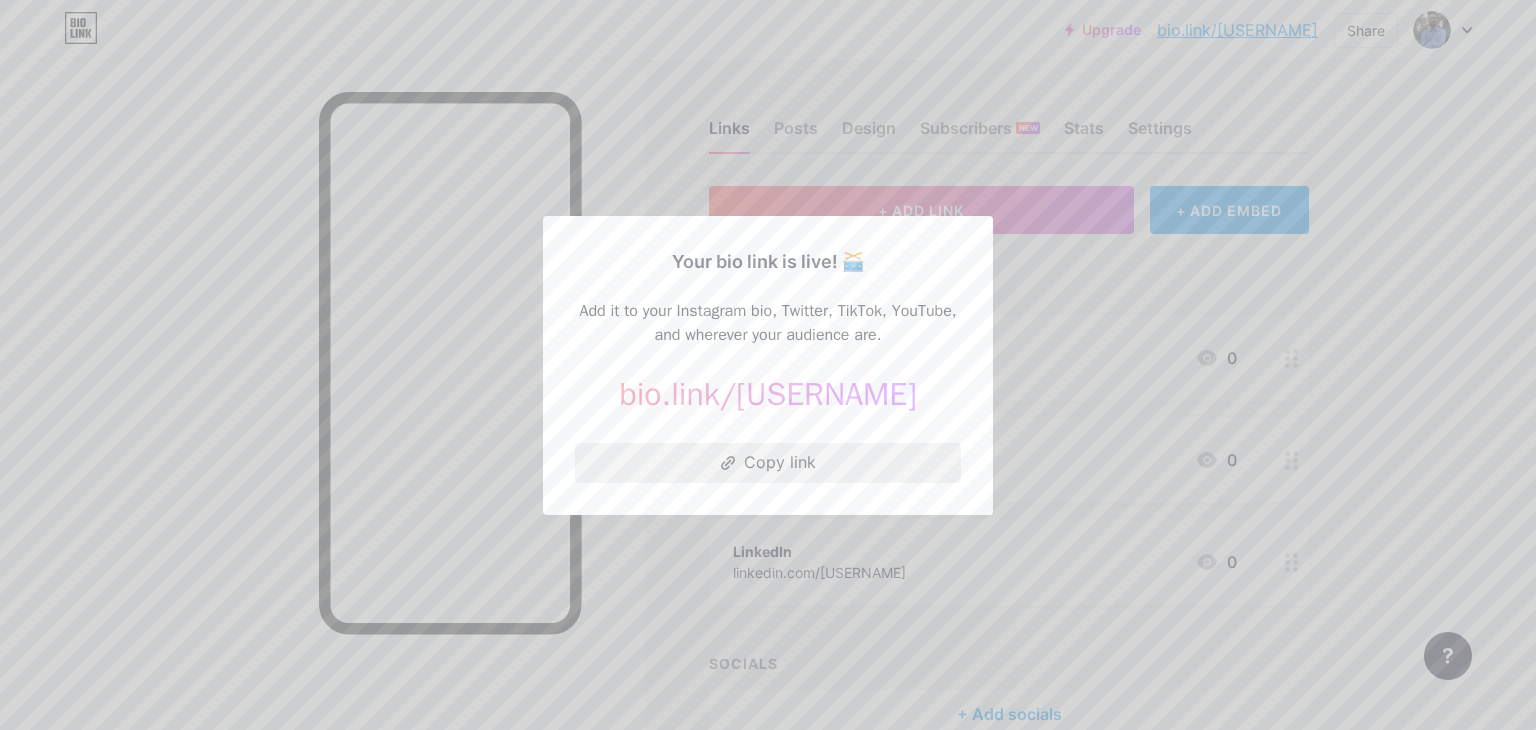 click on "Copy link" at bounding box center [768, 463] 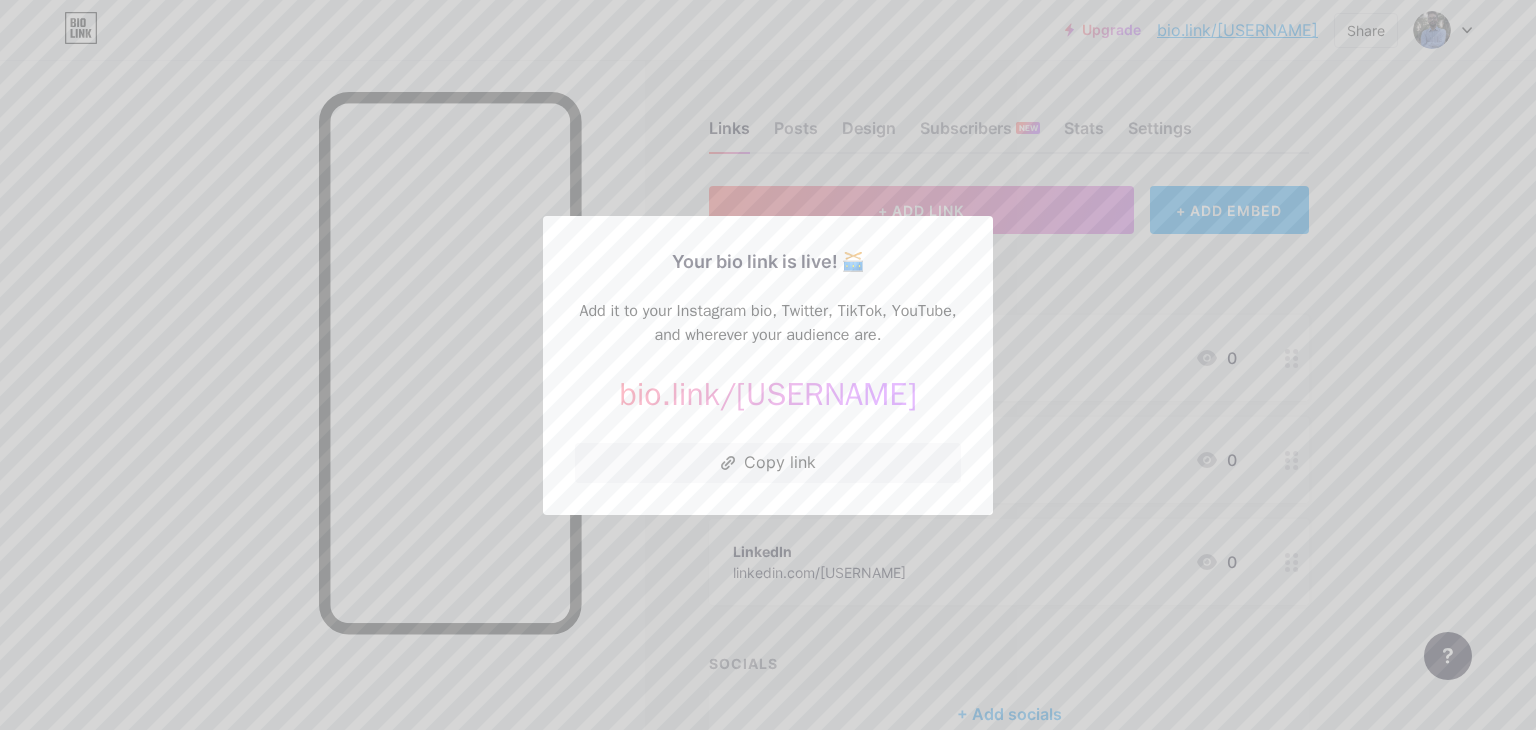 click at bounding box center [768, 365] 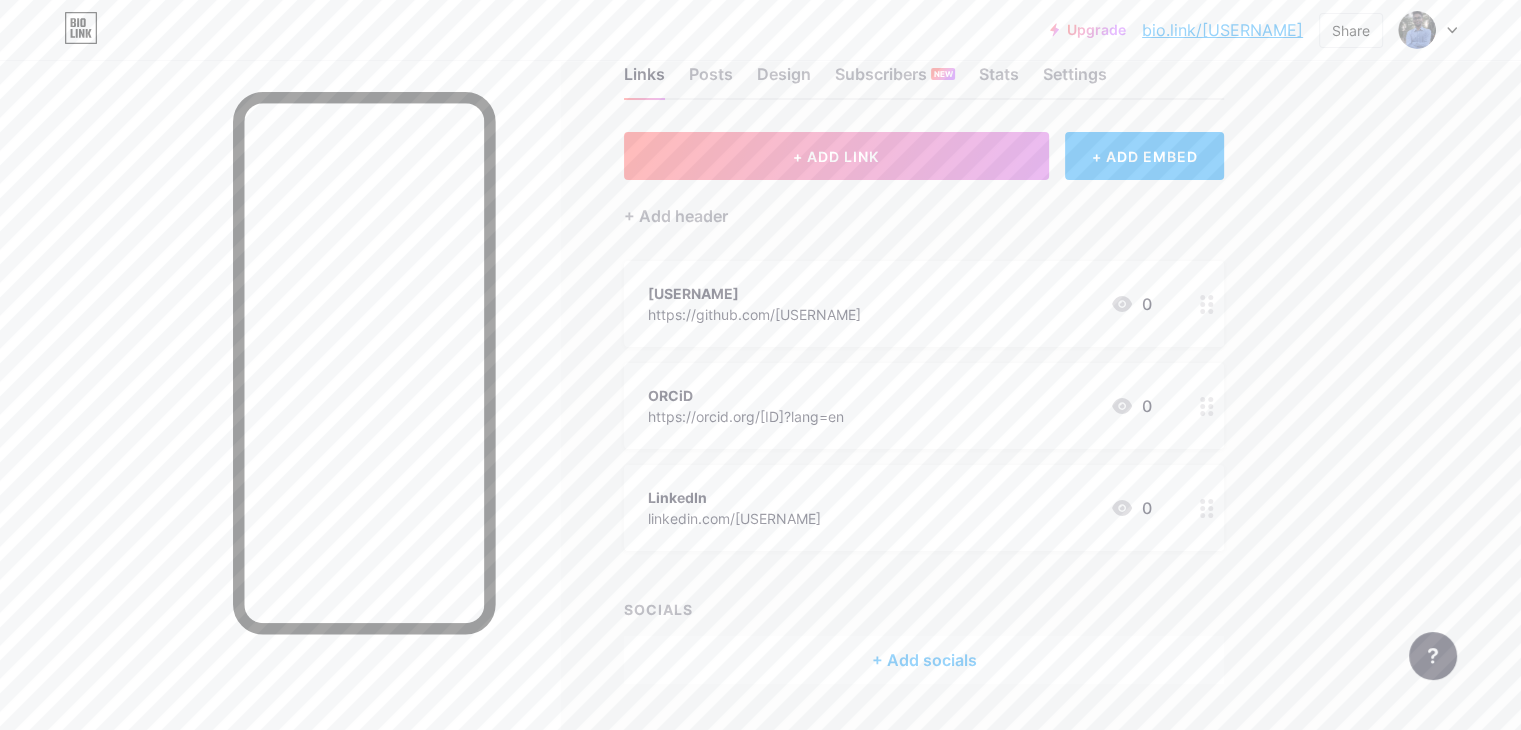scroll, scrollTop: 107, scrollLeft: 0, axis: vertical 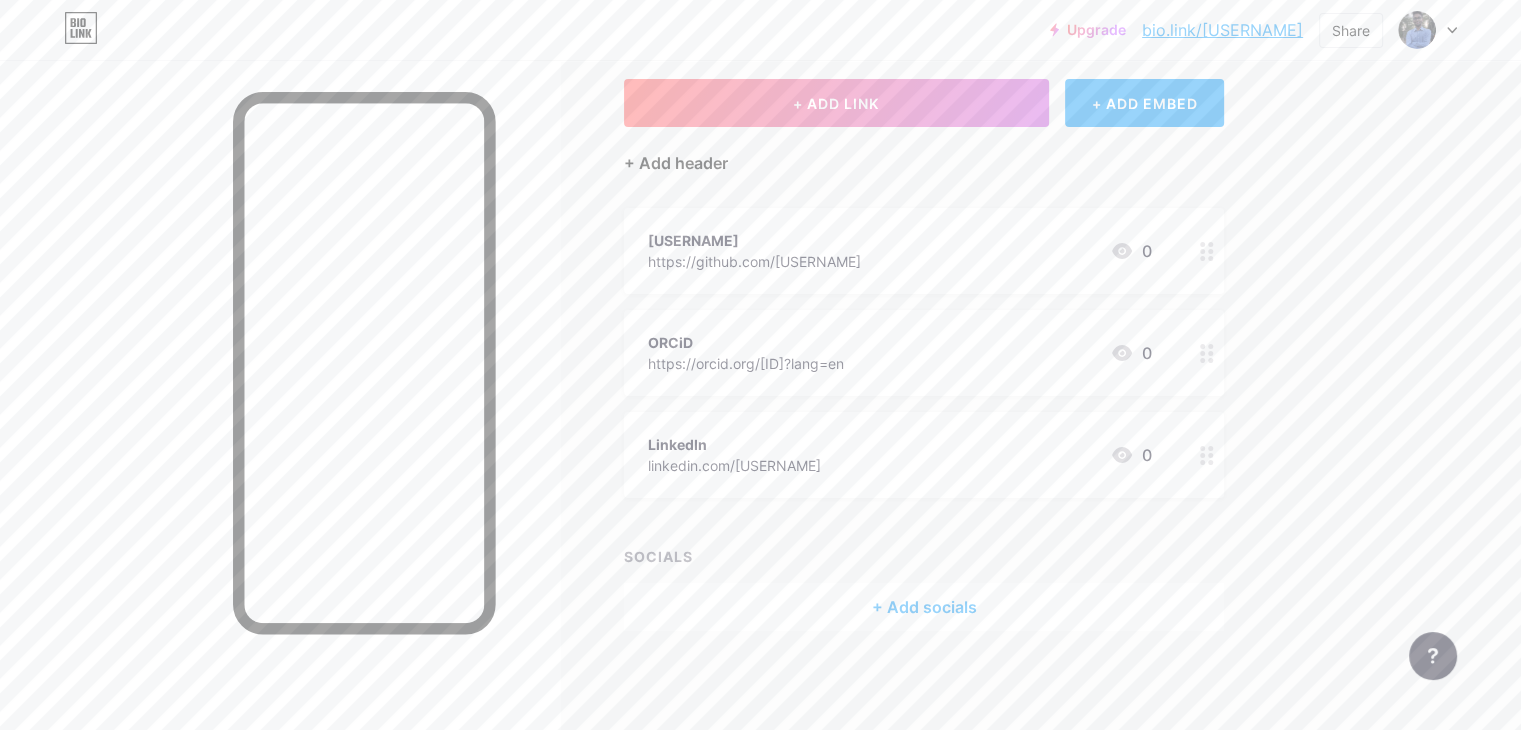 click on "+ Add header" at bounding box center (676, 163) 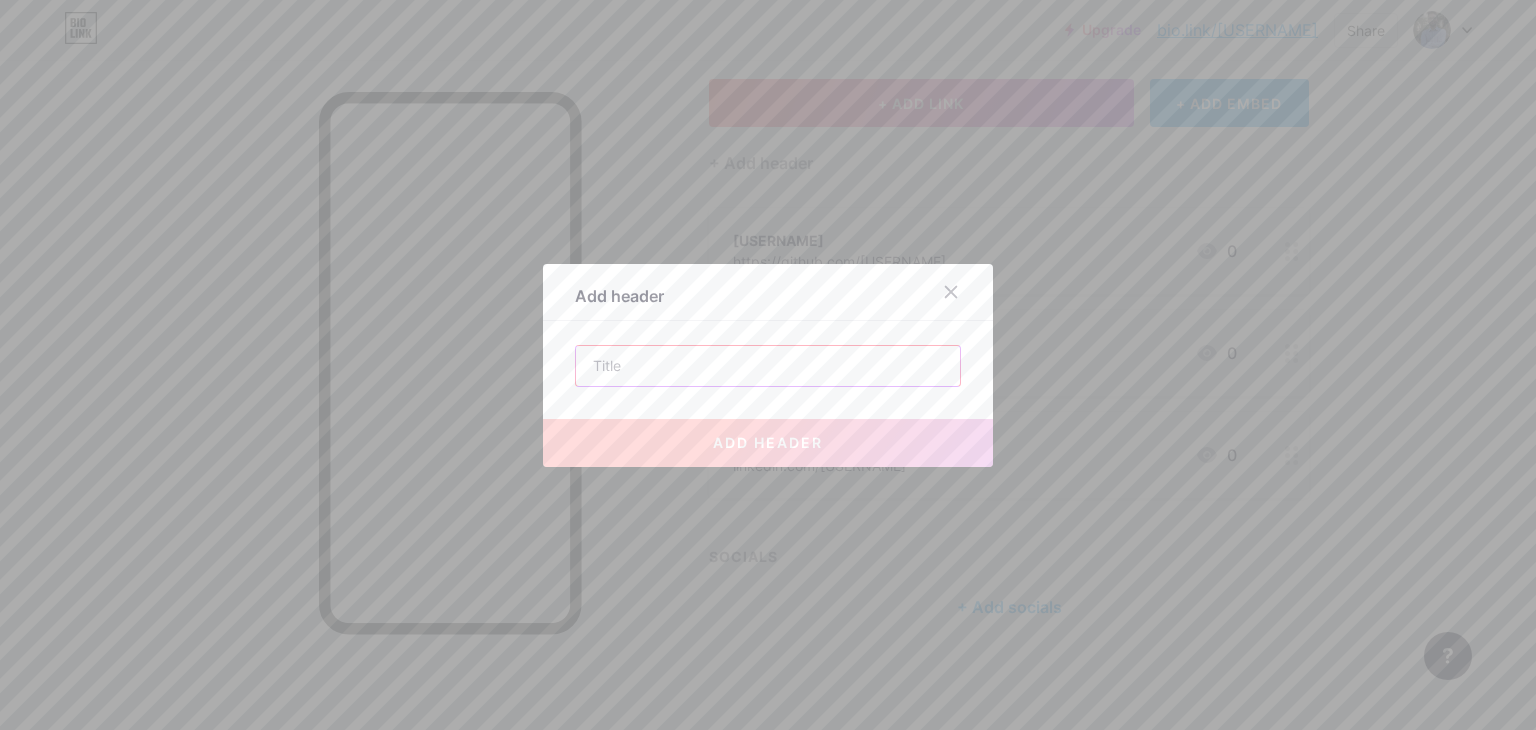 click at bounding box center [768, 366] 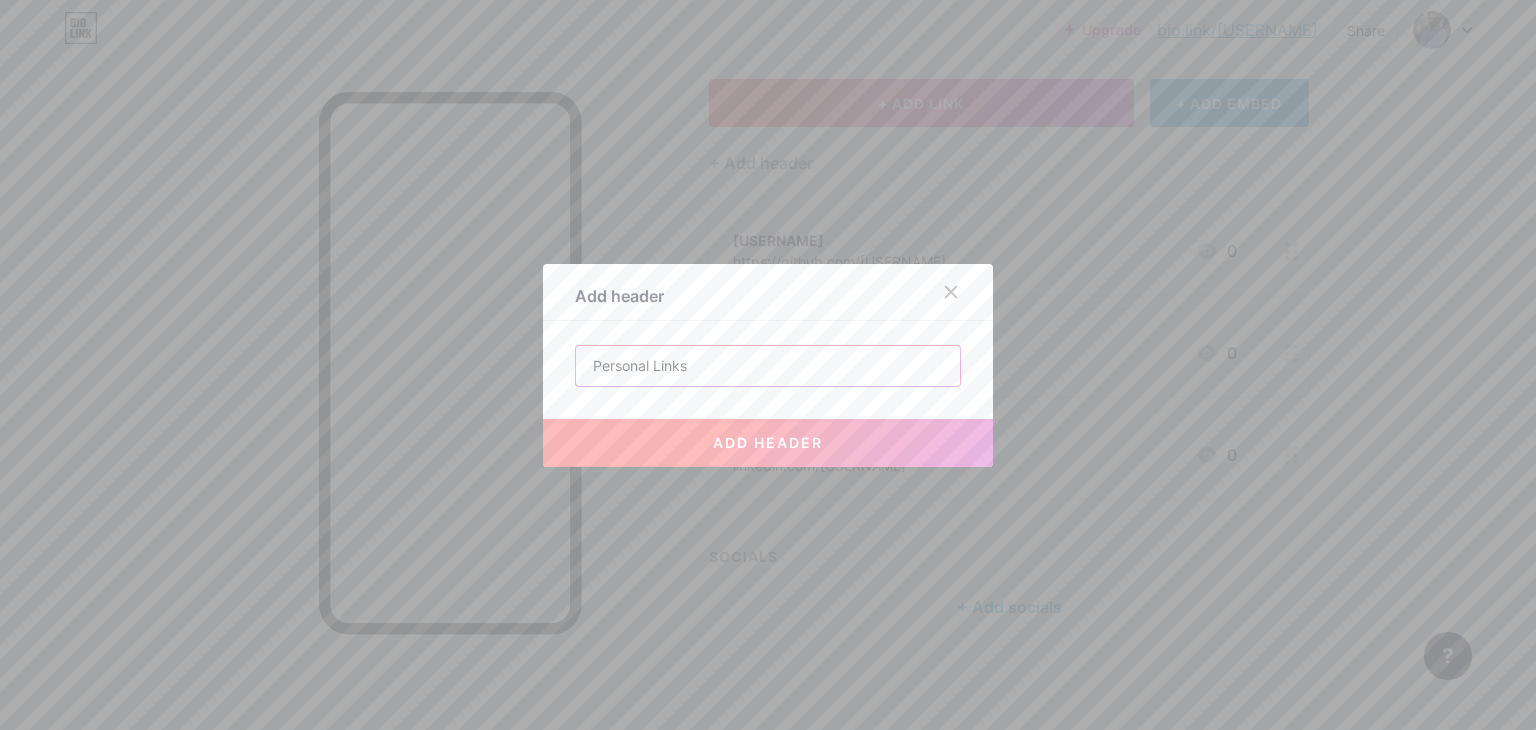 type on "Personal Links" 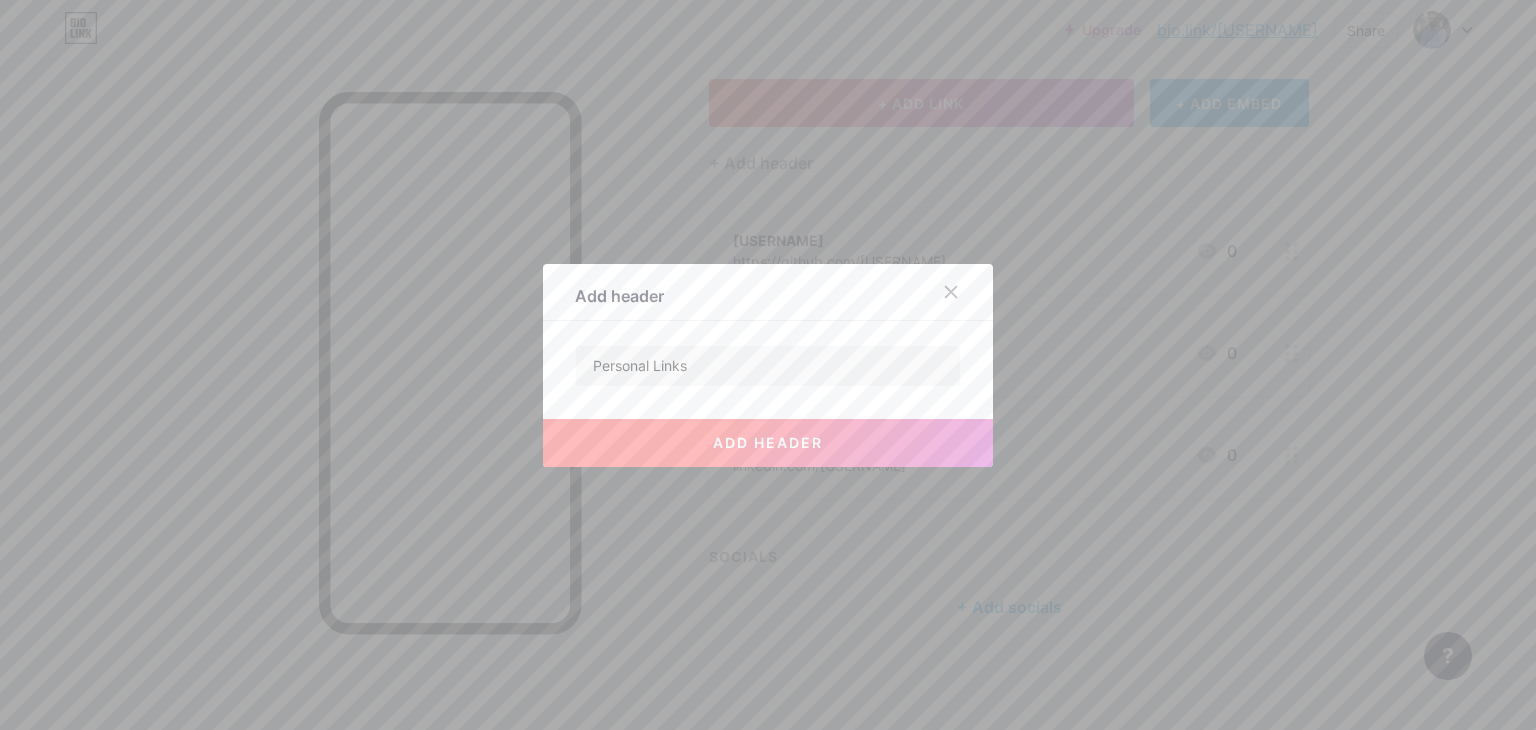 click on "add header" at bounding box center (768, 442) 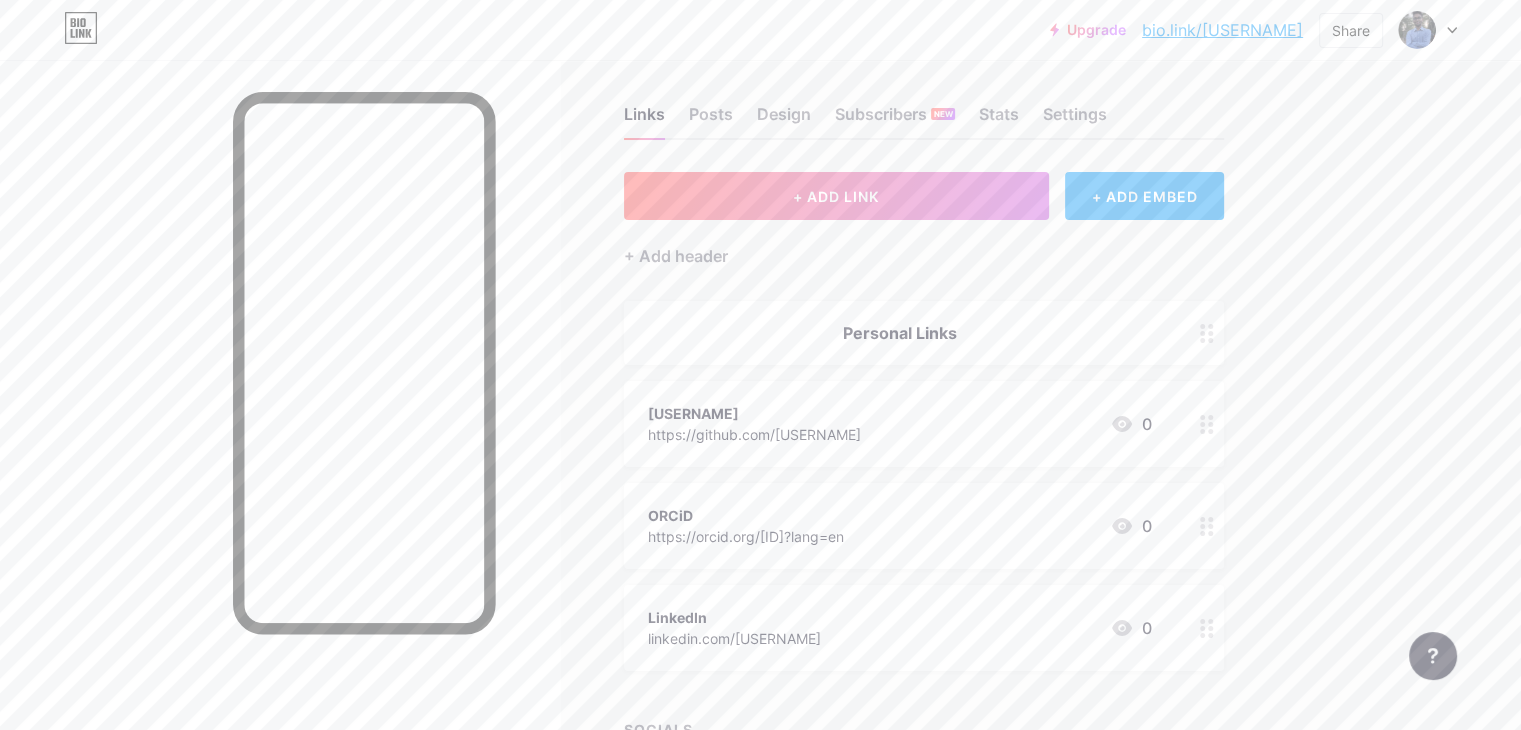 scroll, scrollTop: 0, scrollLeft: 0, axis: both 